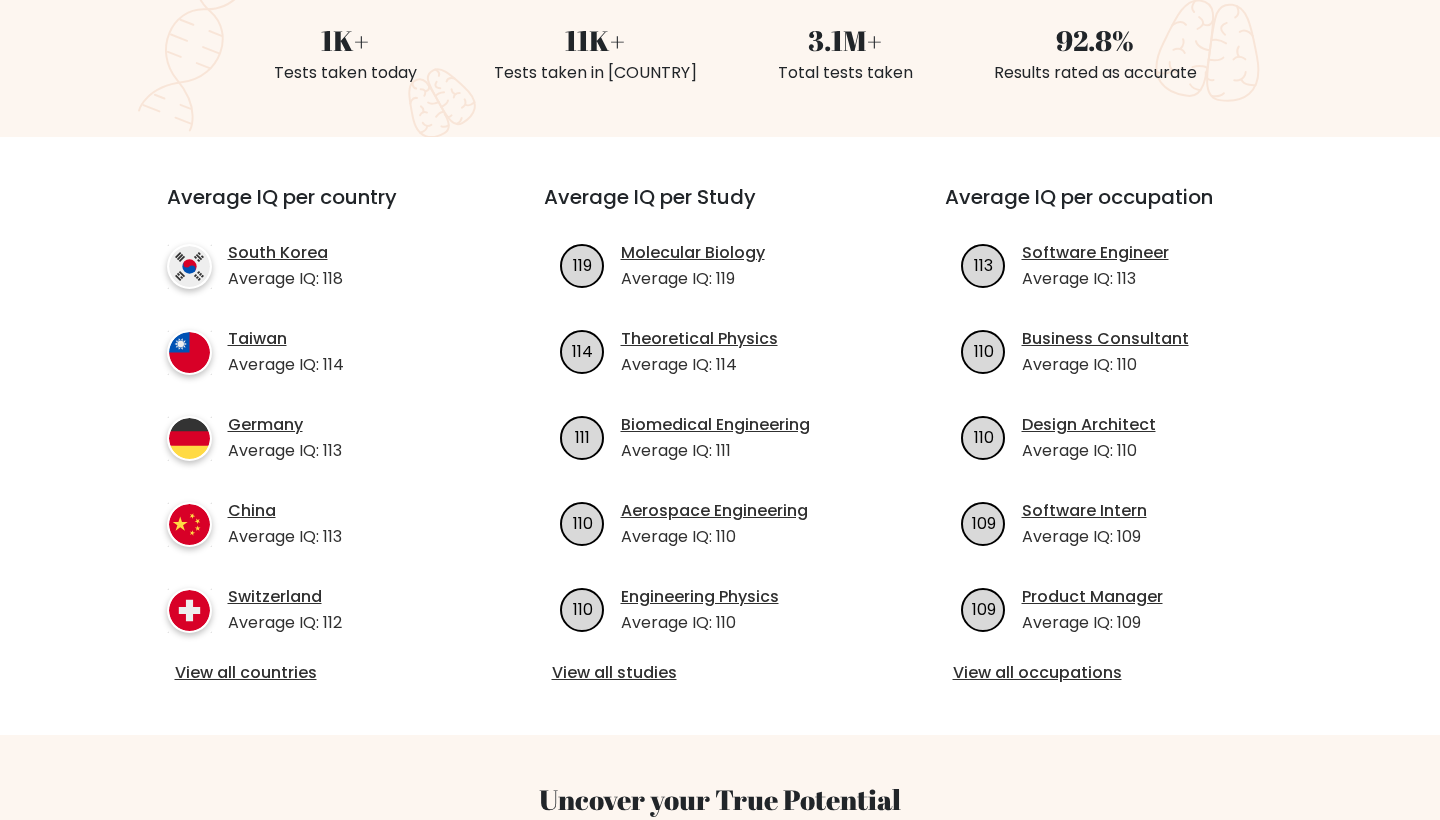 scroll, scrollTop: 564, scrollLeft: 0, axis: vertical 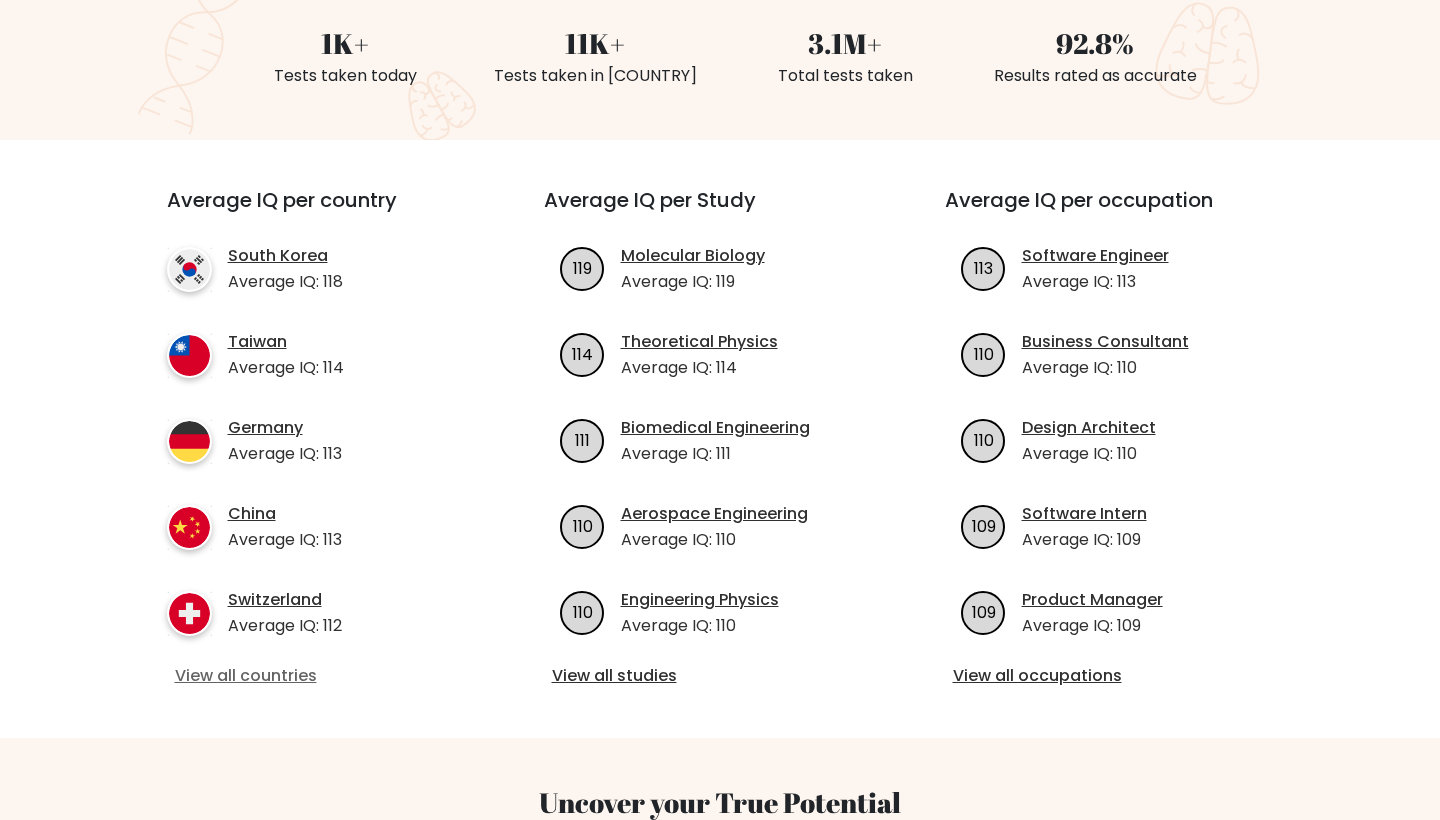 click on "View all countries" at bounding box center (319, 676) 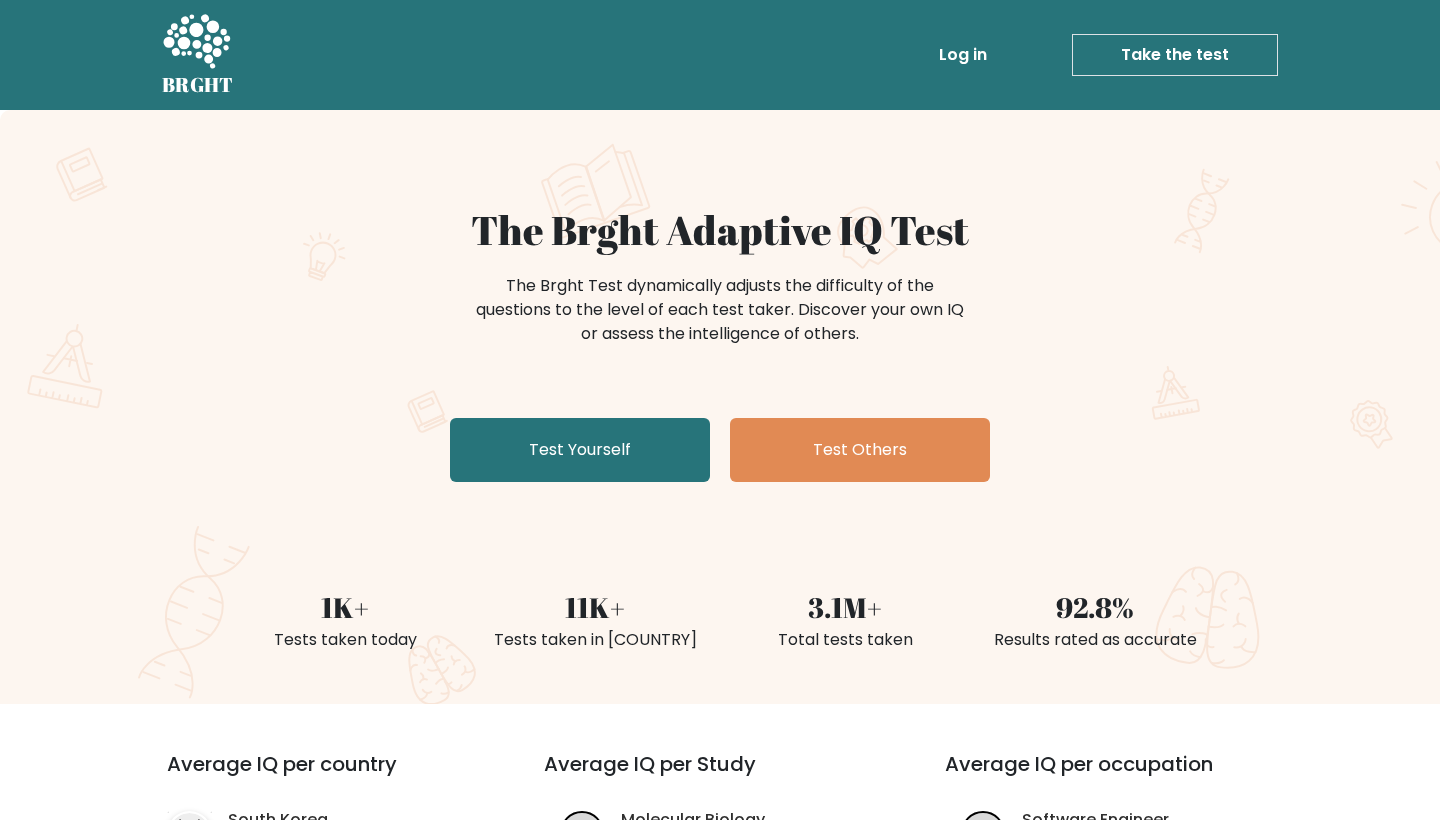 scroll, scrollTop: 0, scrollLeft: 0, axis: both 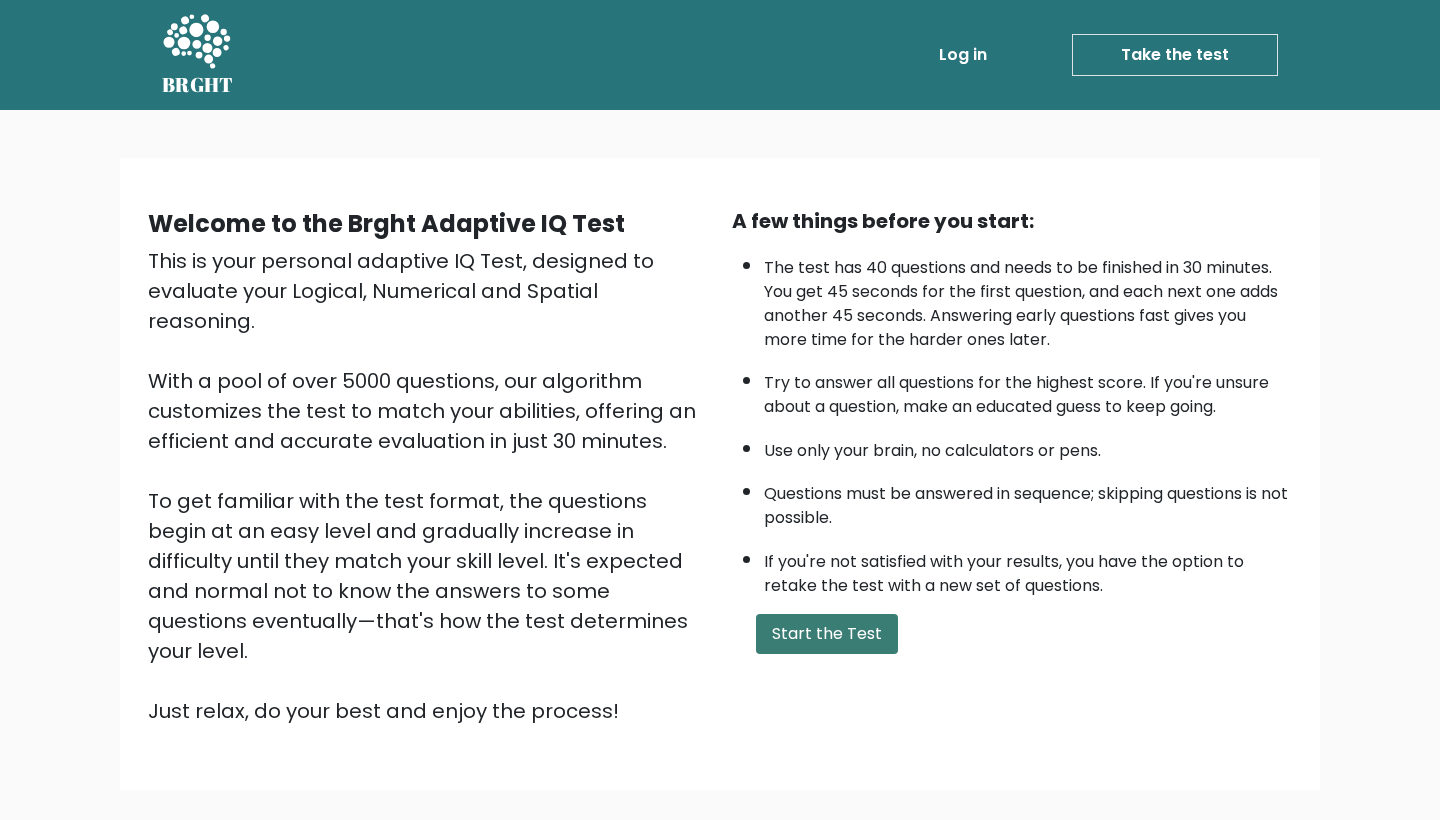 click on "Start the Test" at bounding box center (827, 634) 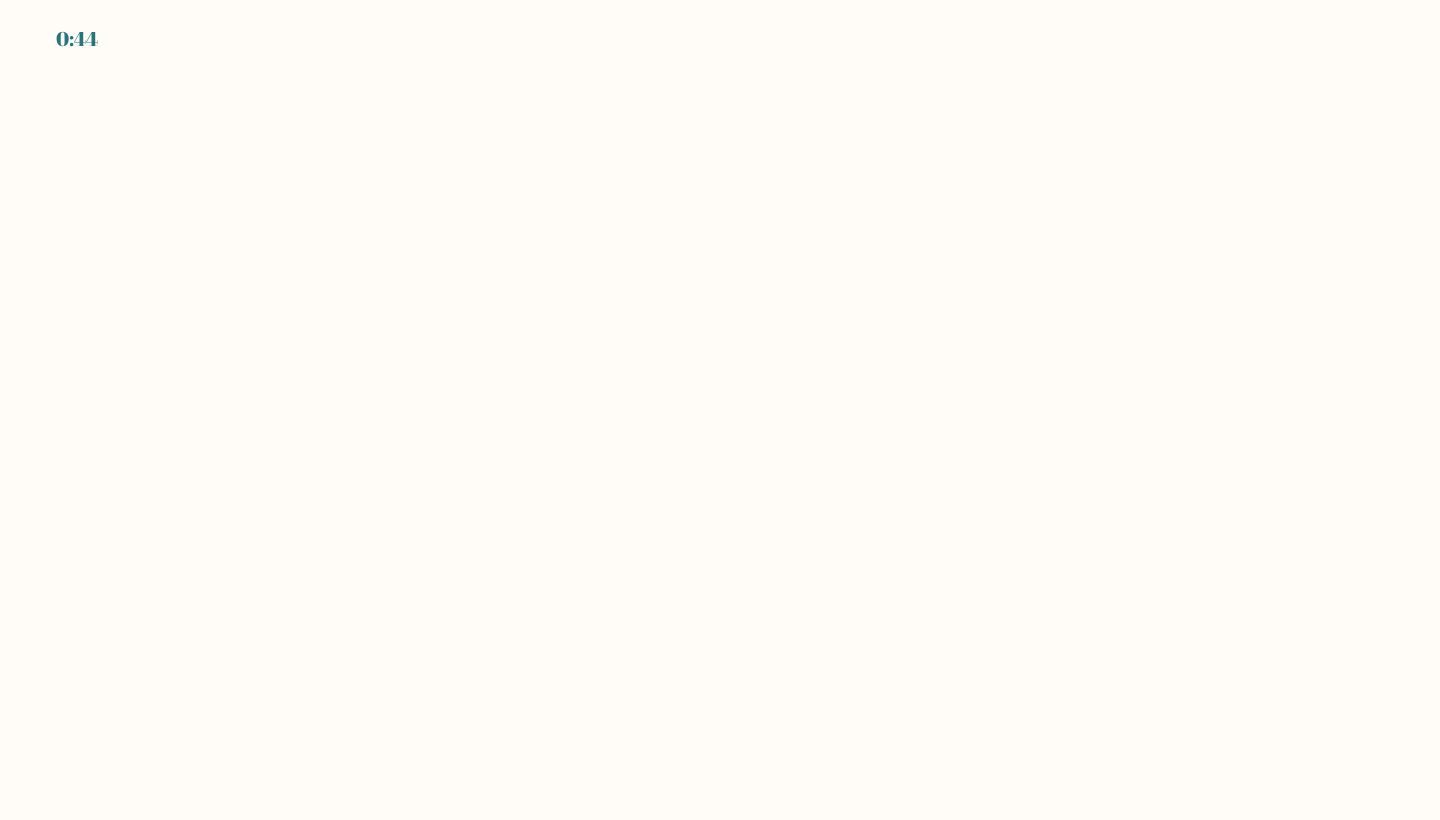 scroll, scrollTop: 0, scrollLeft: 0, axis: both 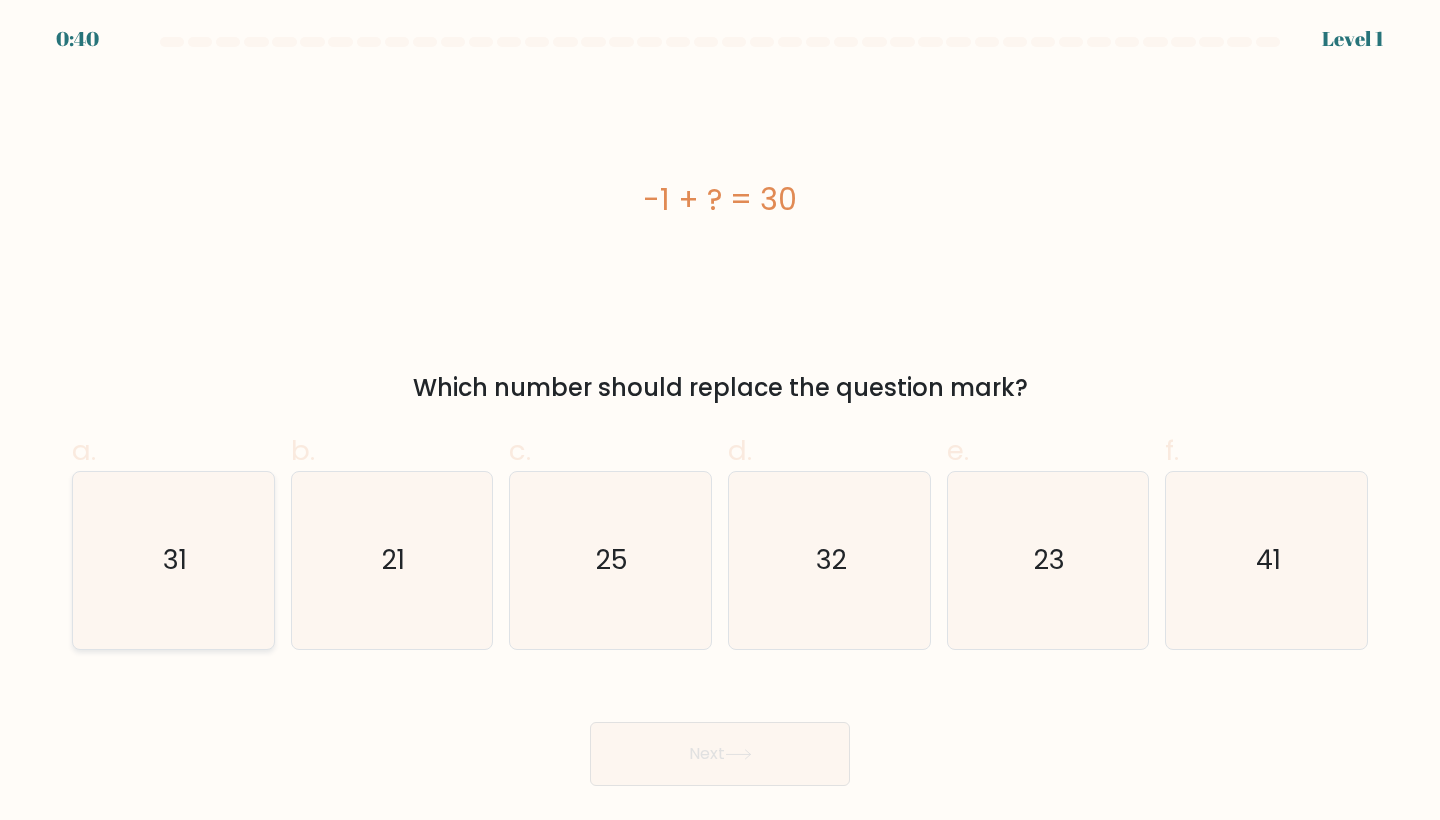 click on "31" at bounding box center [173, 560] 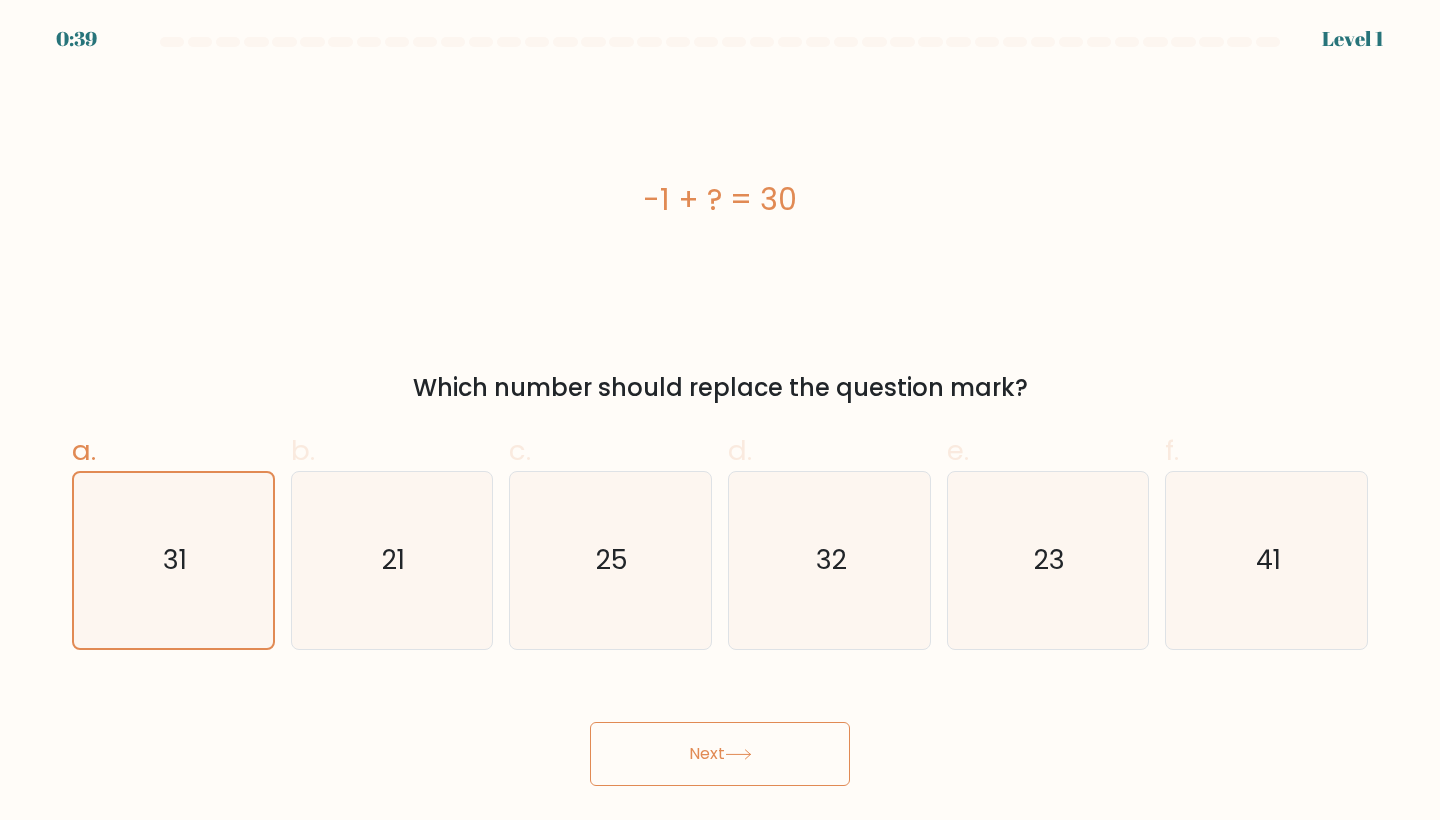 click on "Next" at bounding box center [720, 754] 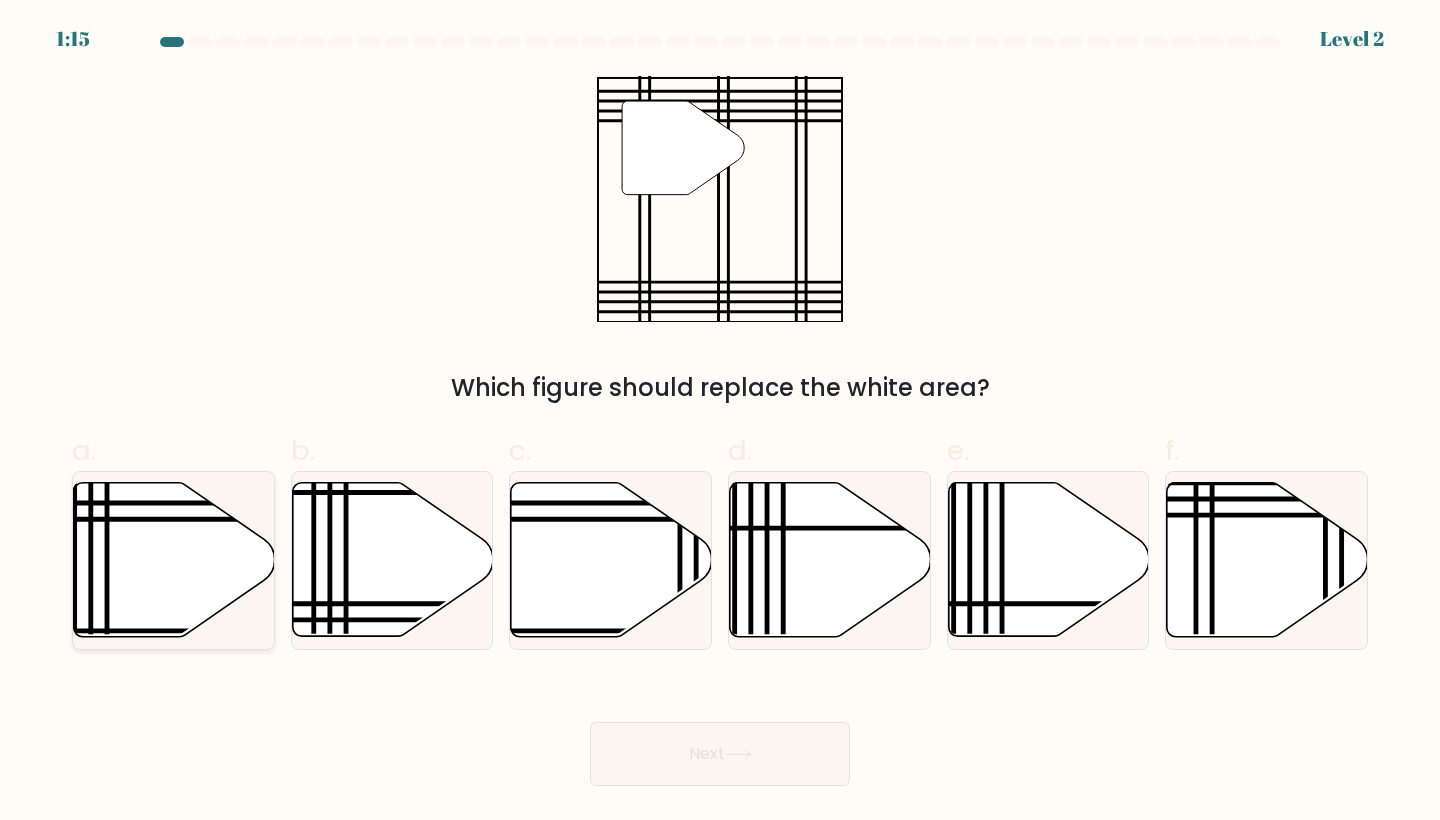 click on "a." at bounding box center (720, 416) 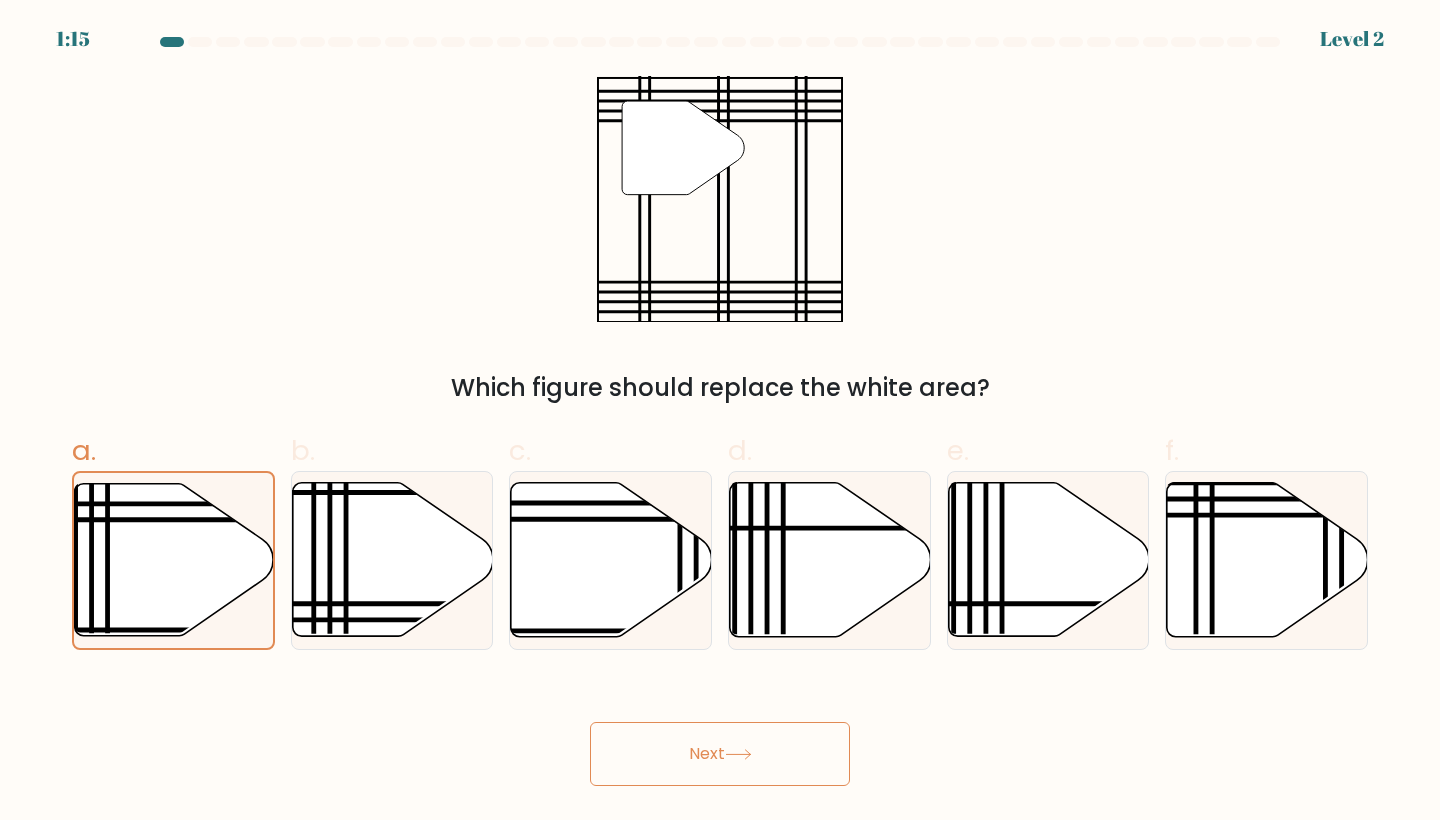 click on "Next" at bounding box center [720, 754] 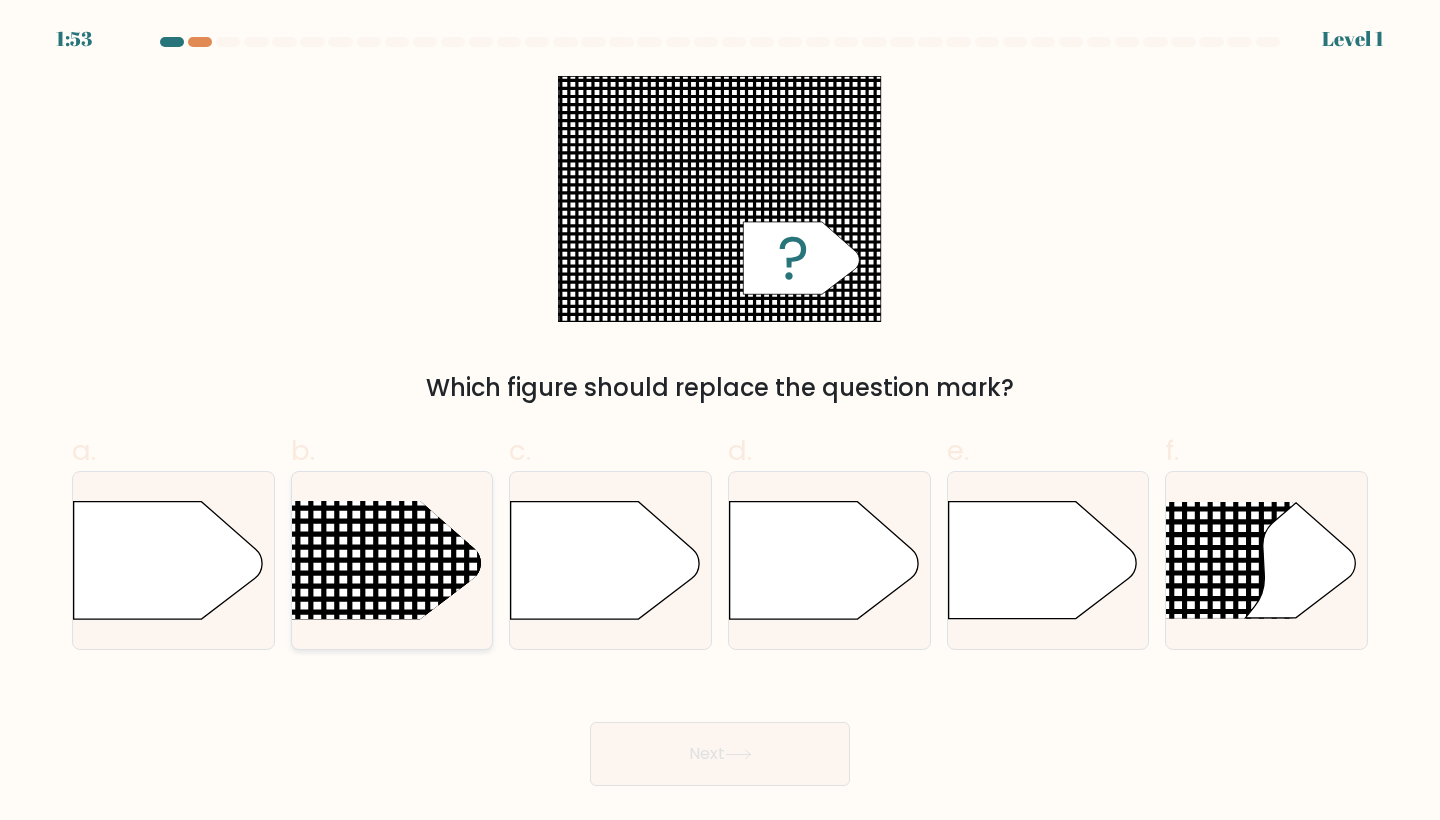 click at bounding box center (350, 499) 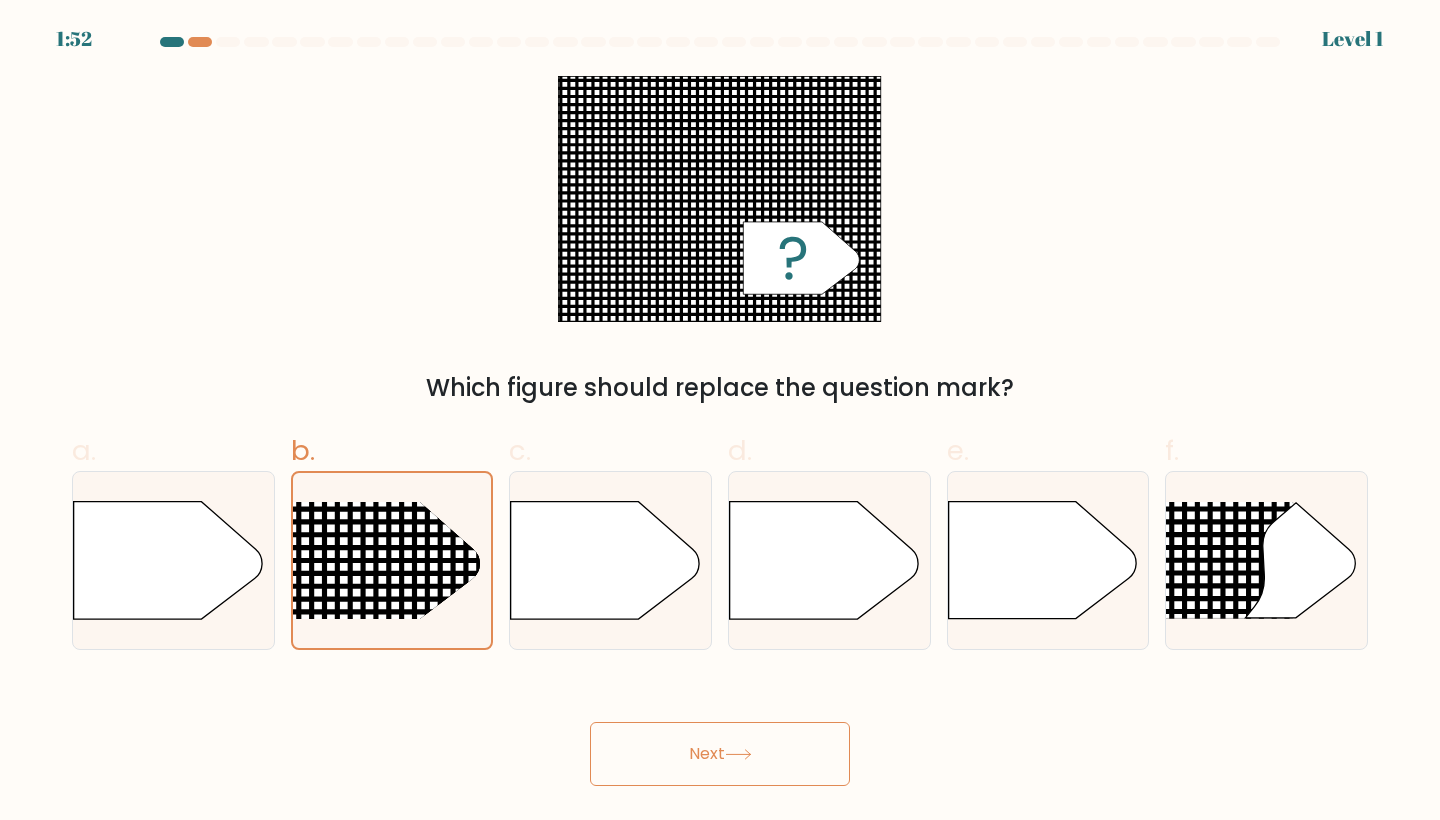 click on "Next" at bounding box center (720, 754) 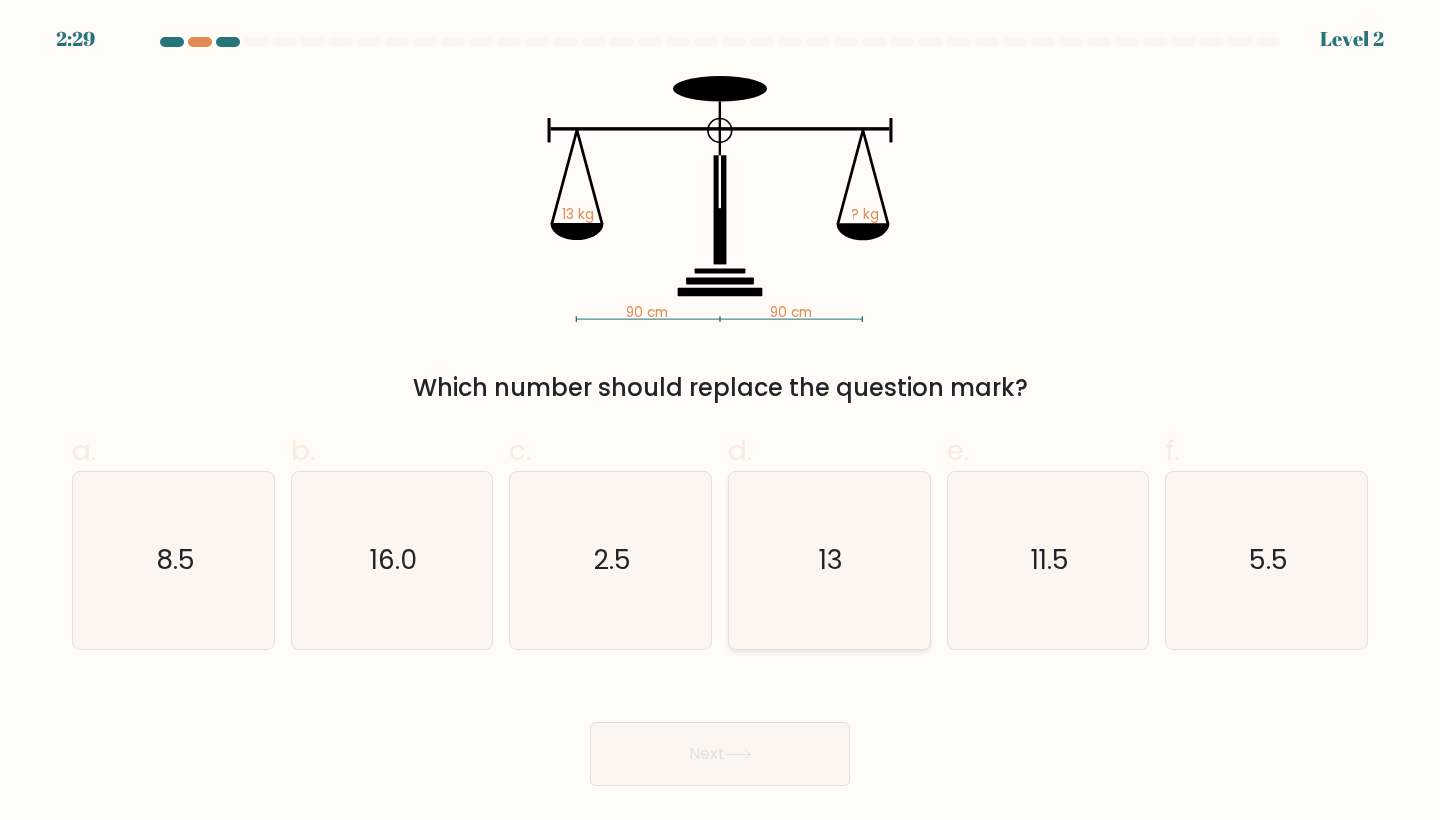 click on "13" at bounding box center (829, 560) 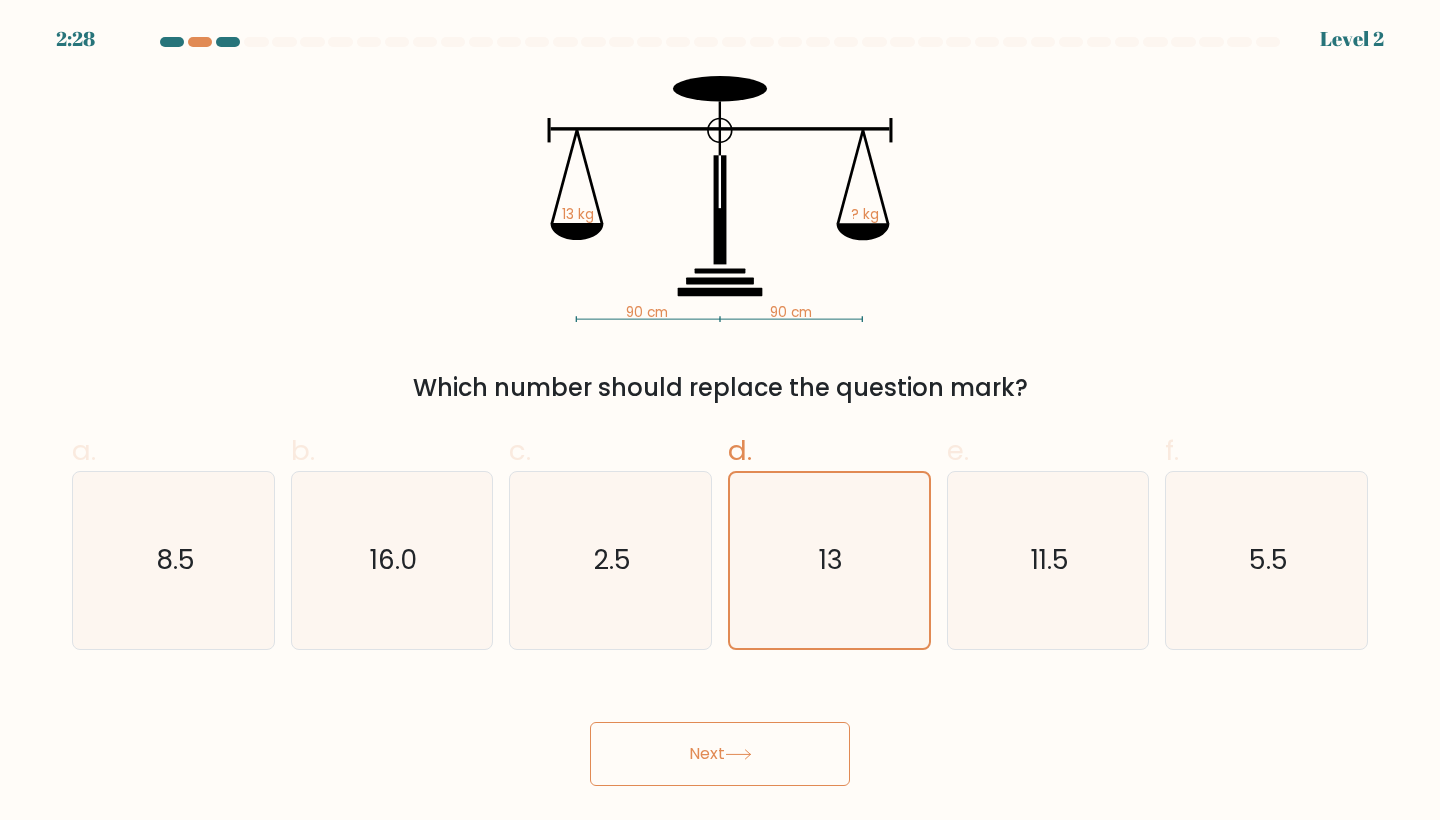 click on "Next" at bounding box center [720, 754] 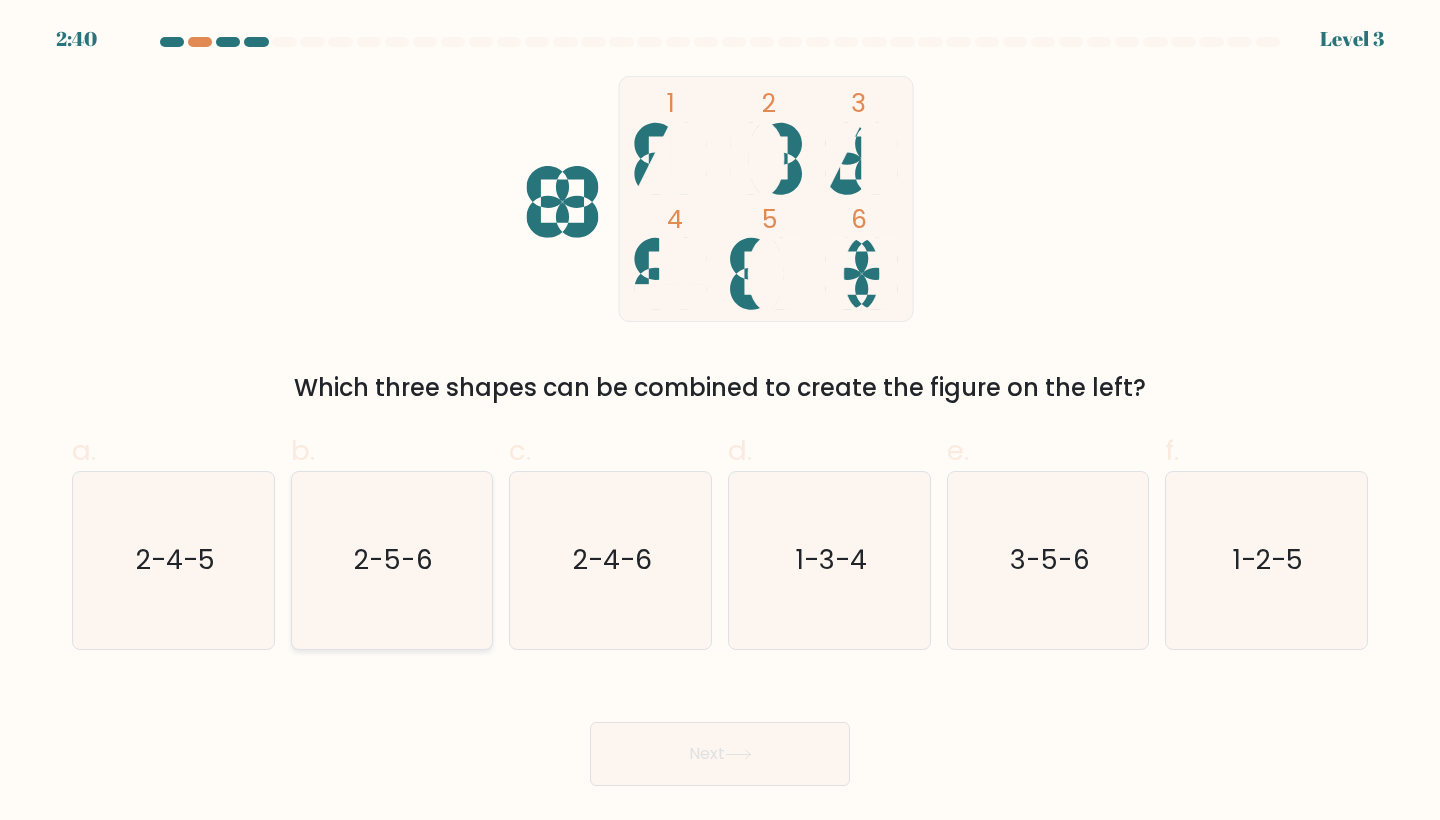 click on "2-5-6" at bounding box center (392, 560) 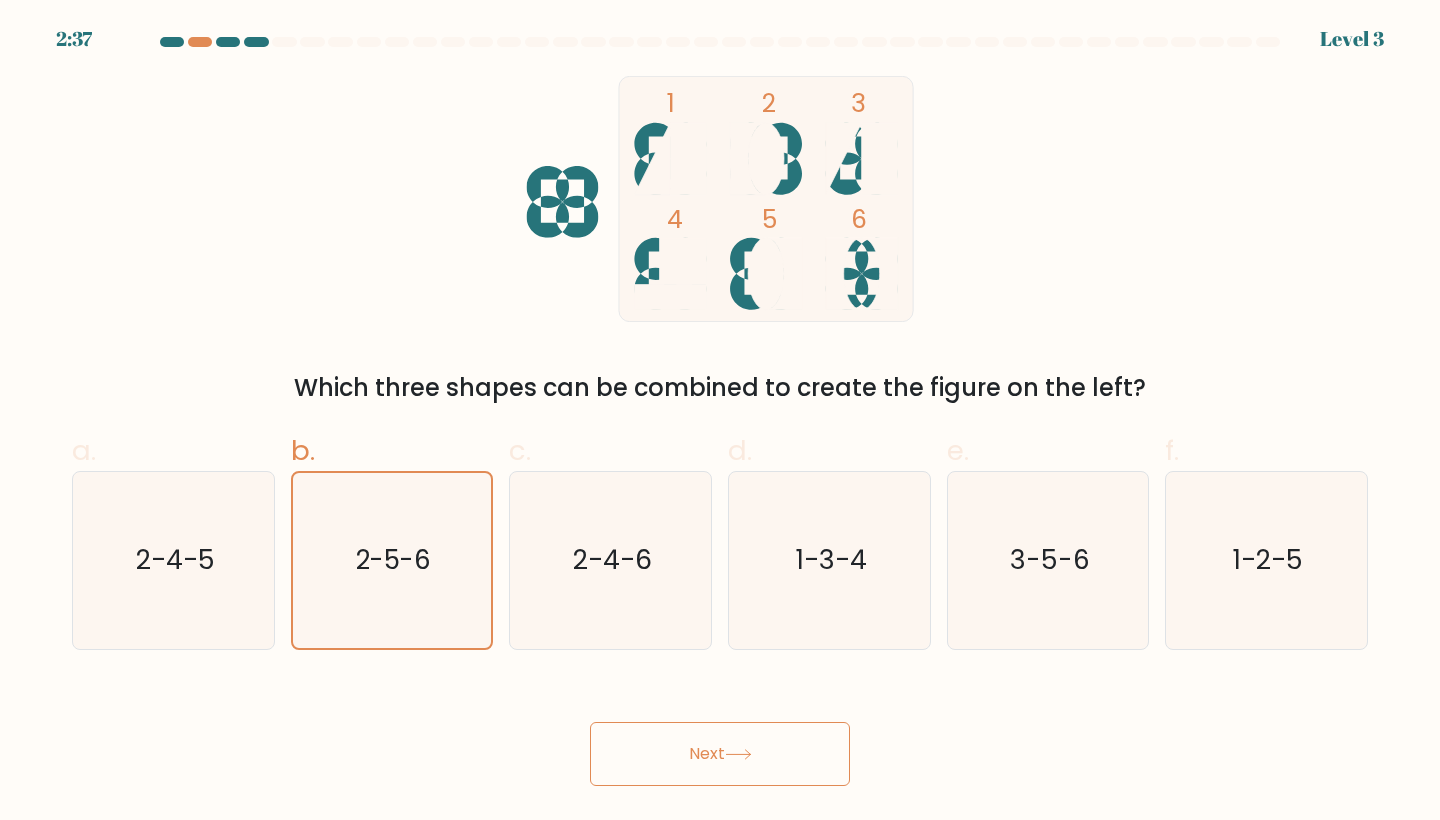 click on "Next" at bounding box center (720, 754) 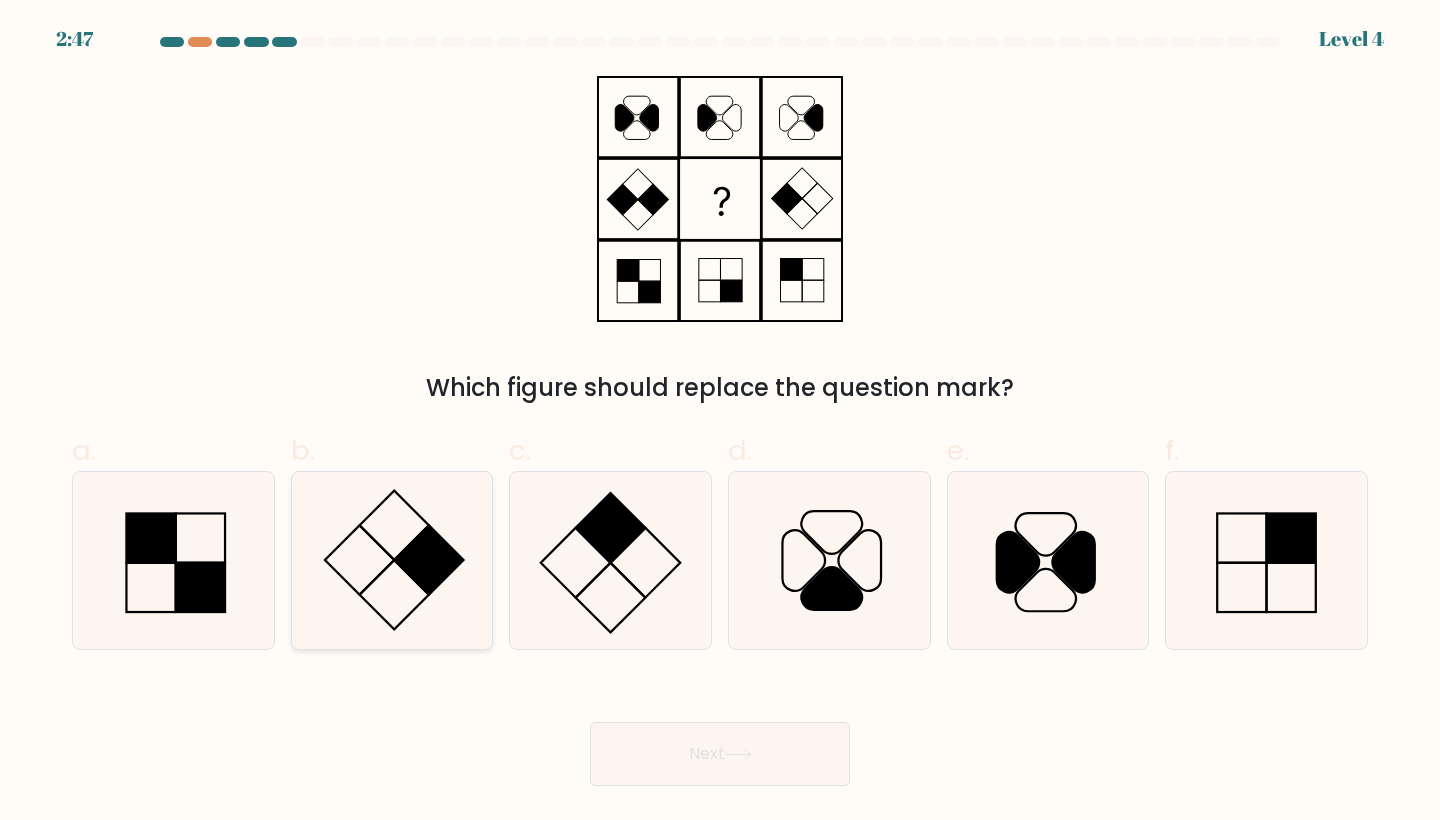 click at bounding box center [392, 560] 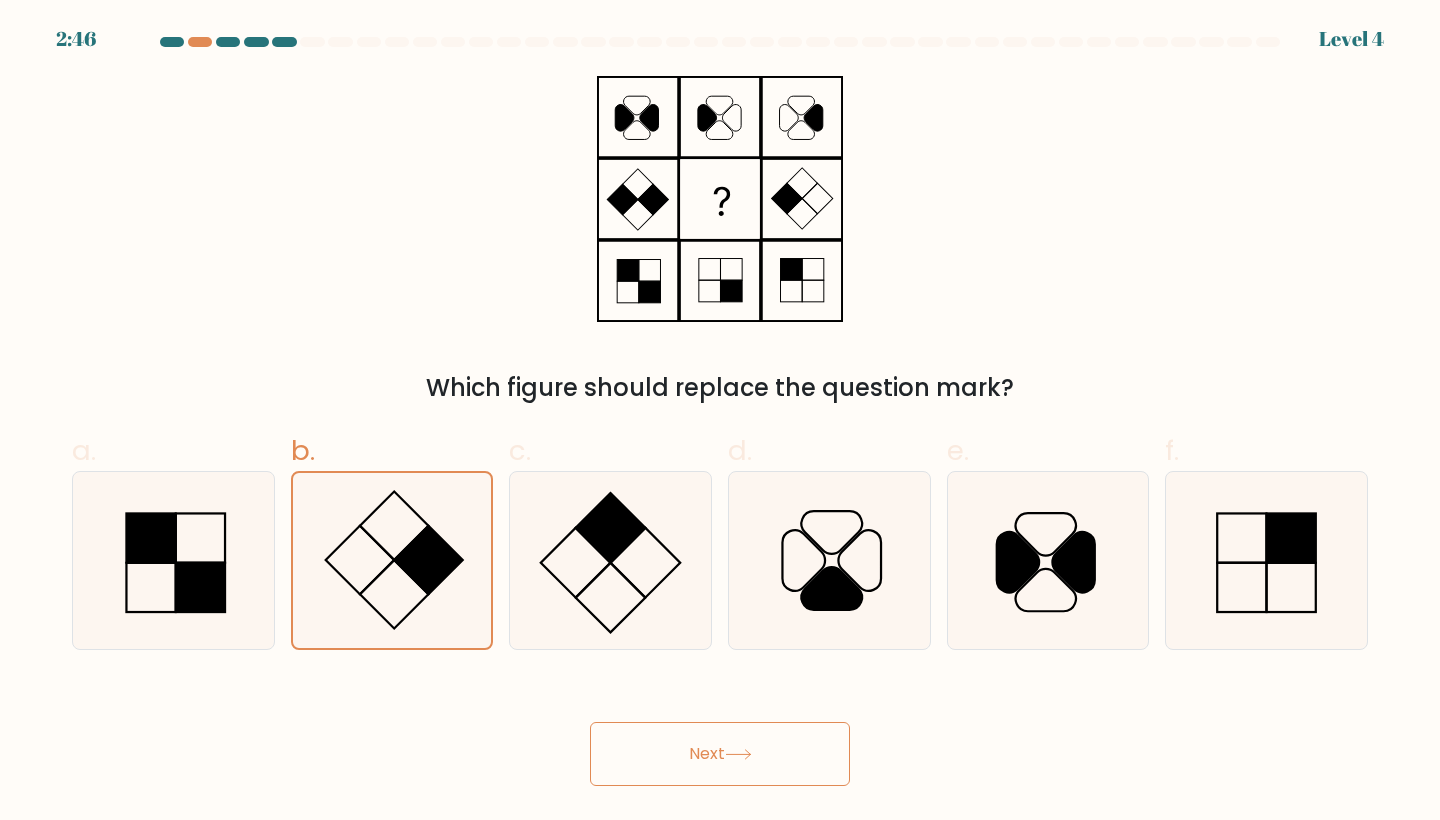 click on "Next" at bounding box center [720, 754] 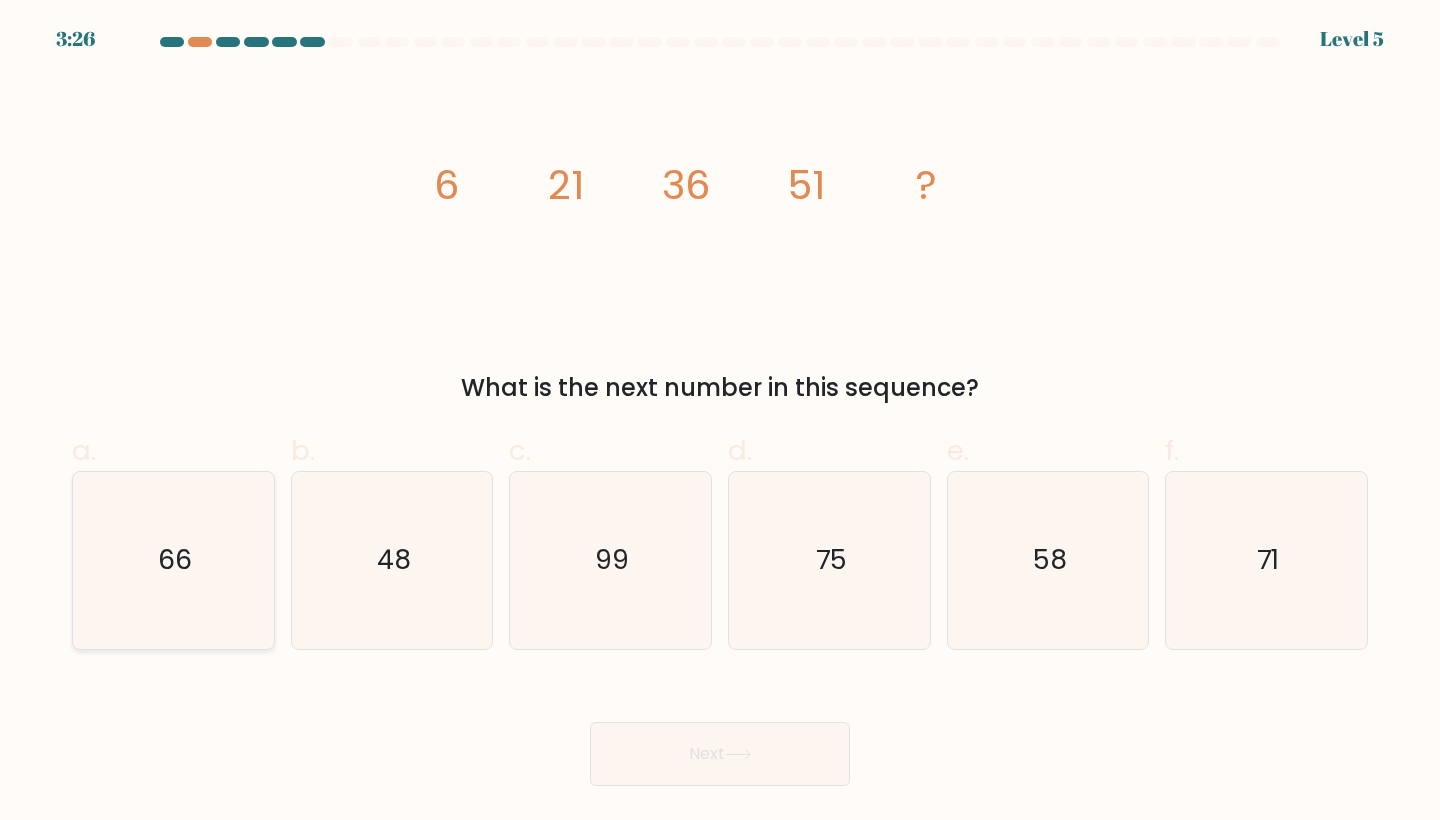 click on "66" at bounding box center [173, 560] 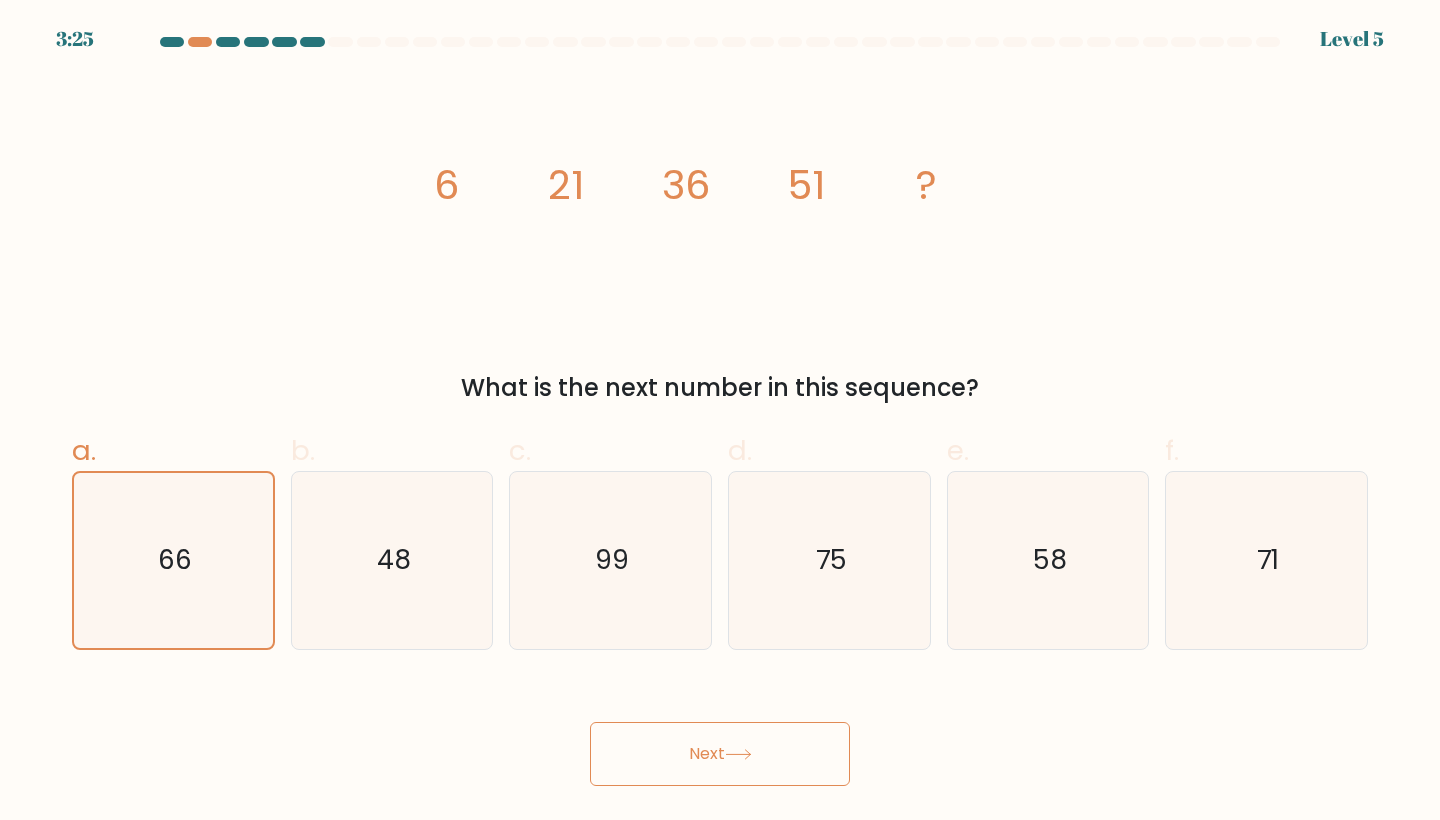 click on "Next" at bounding box center [720, 754] 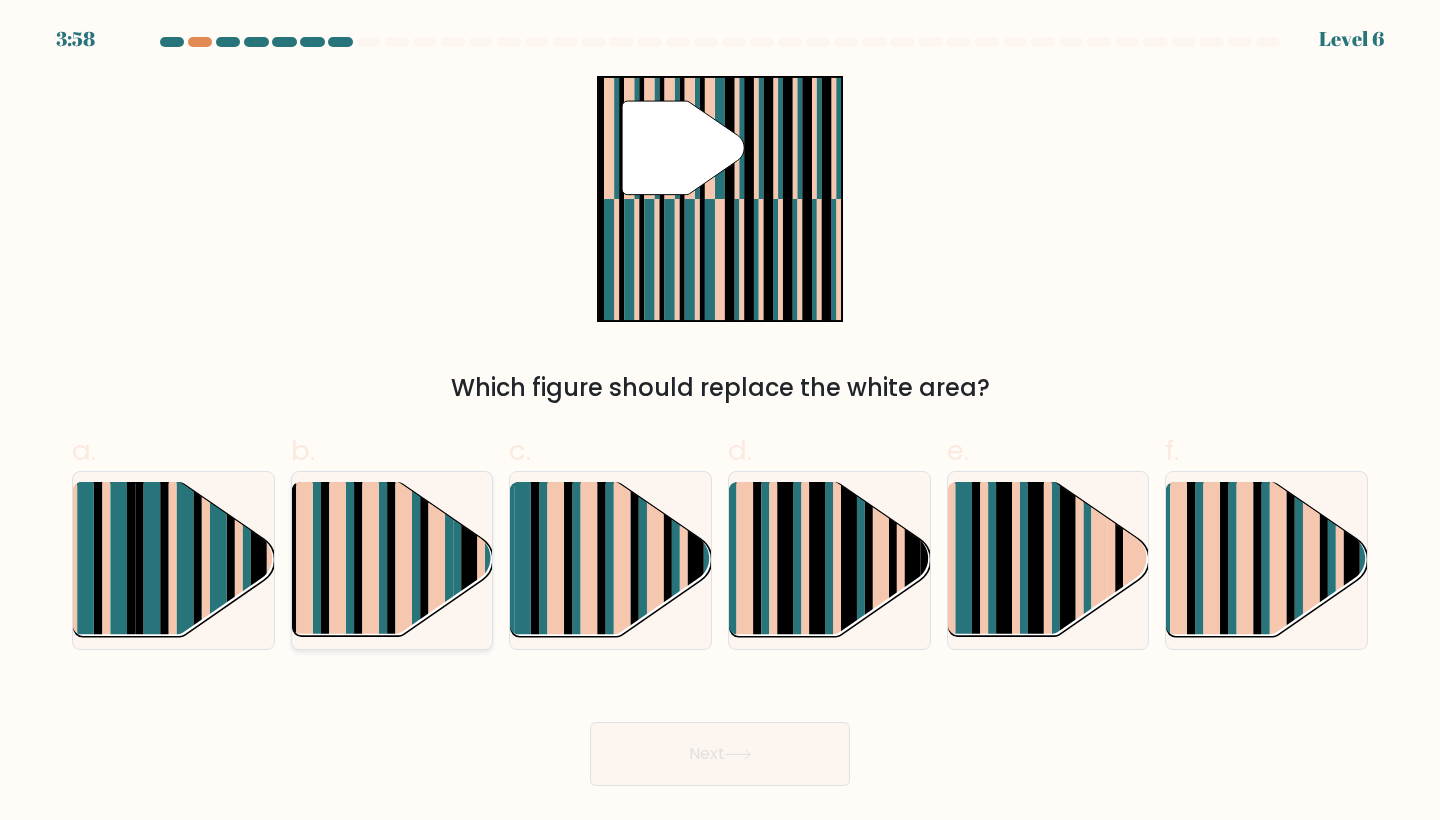 click at bounding box center [437, 544] 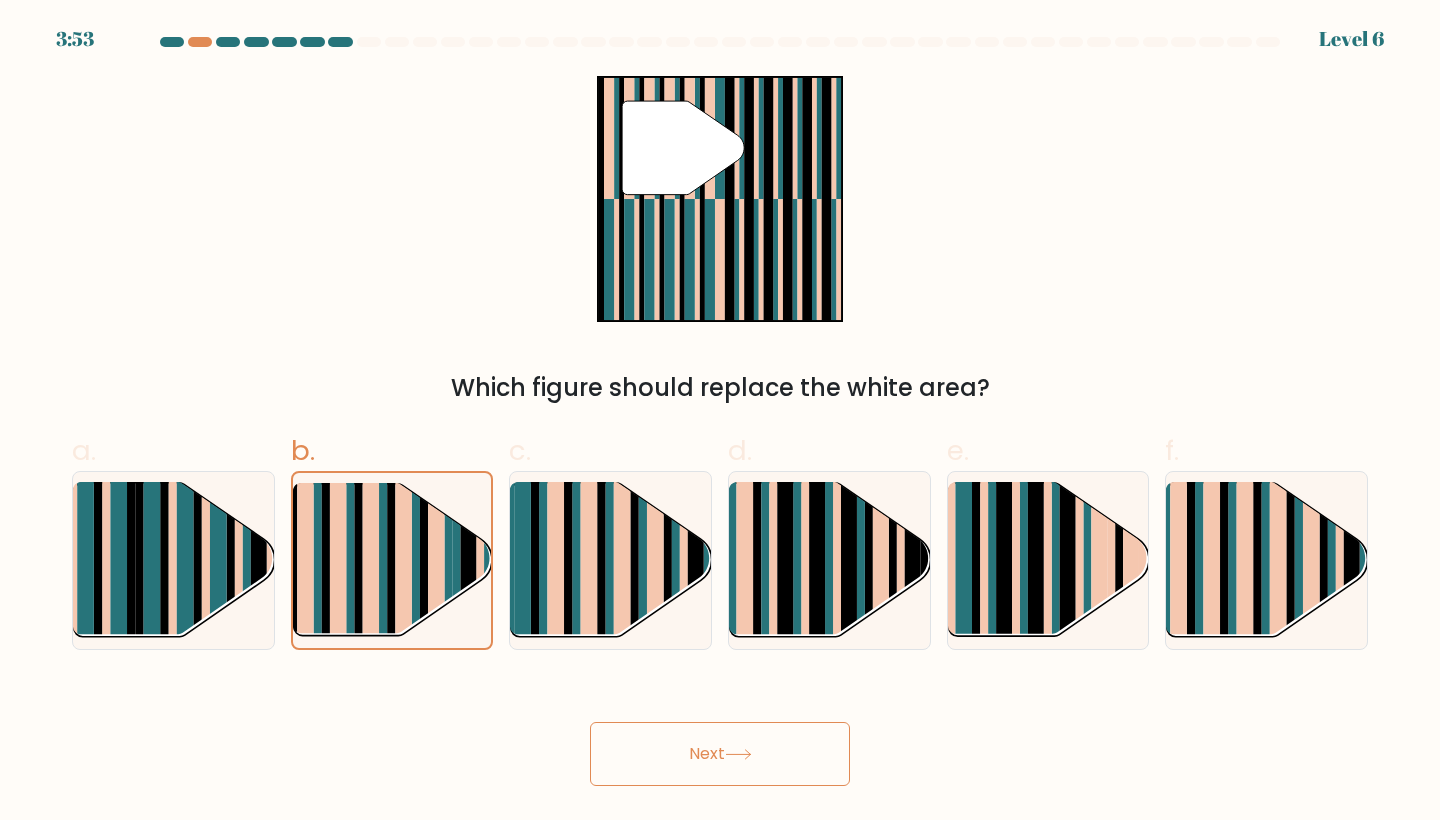 click on "Next" at bounding box center [720, 754] 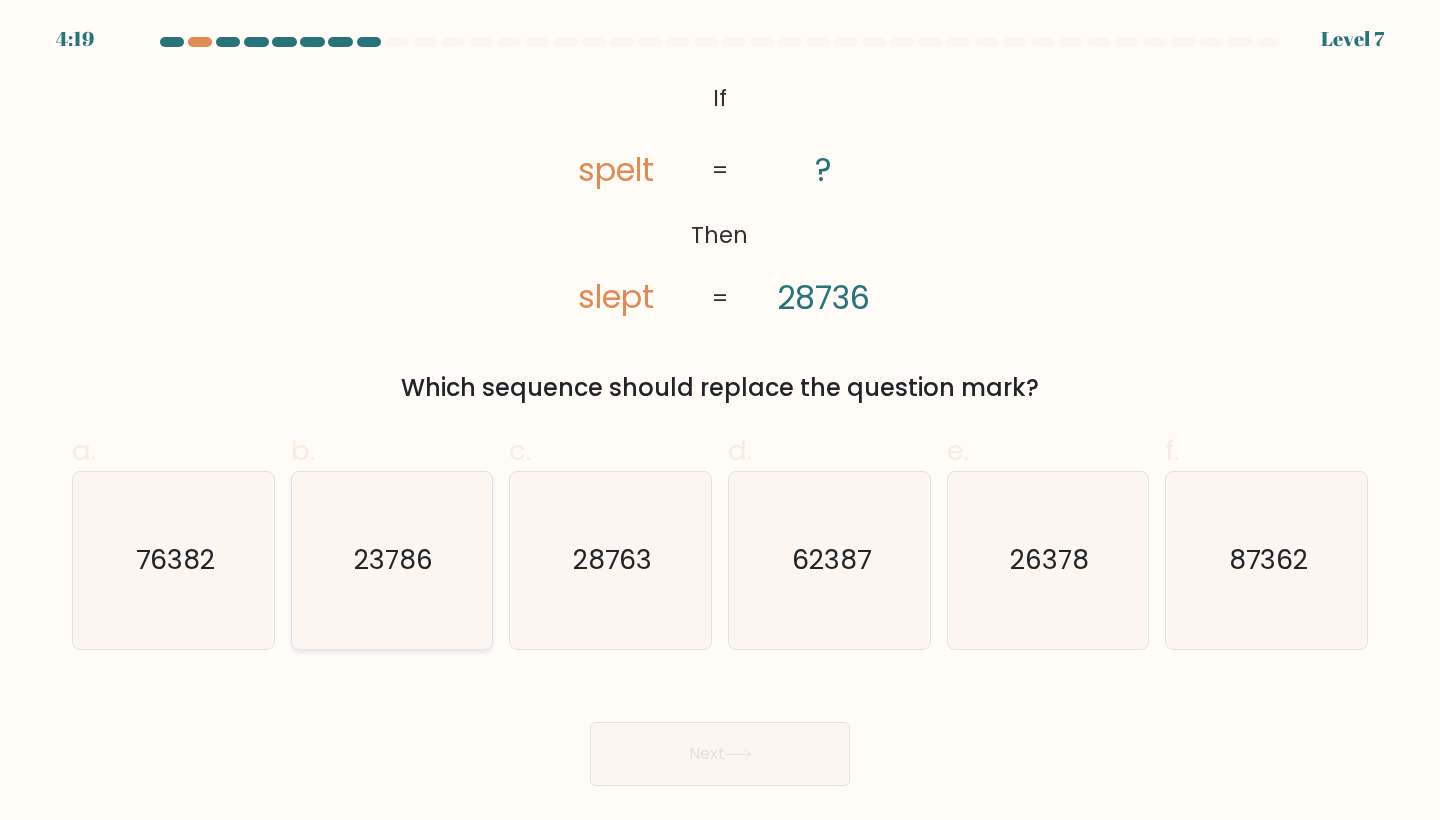 click on "23786" at bounding box center [393, 560] 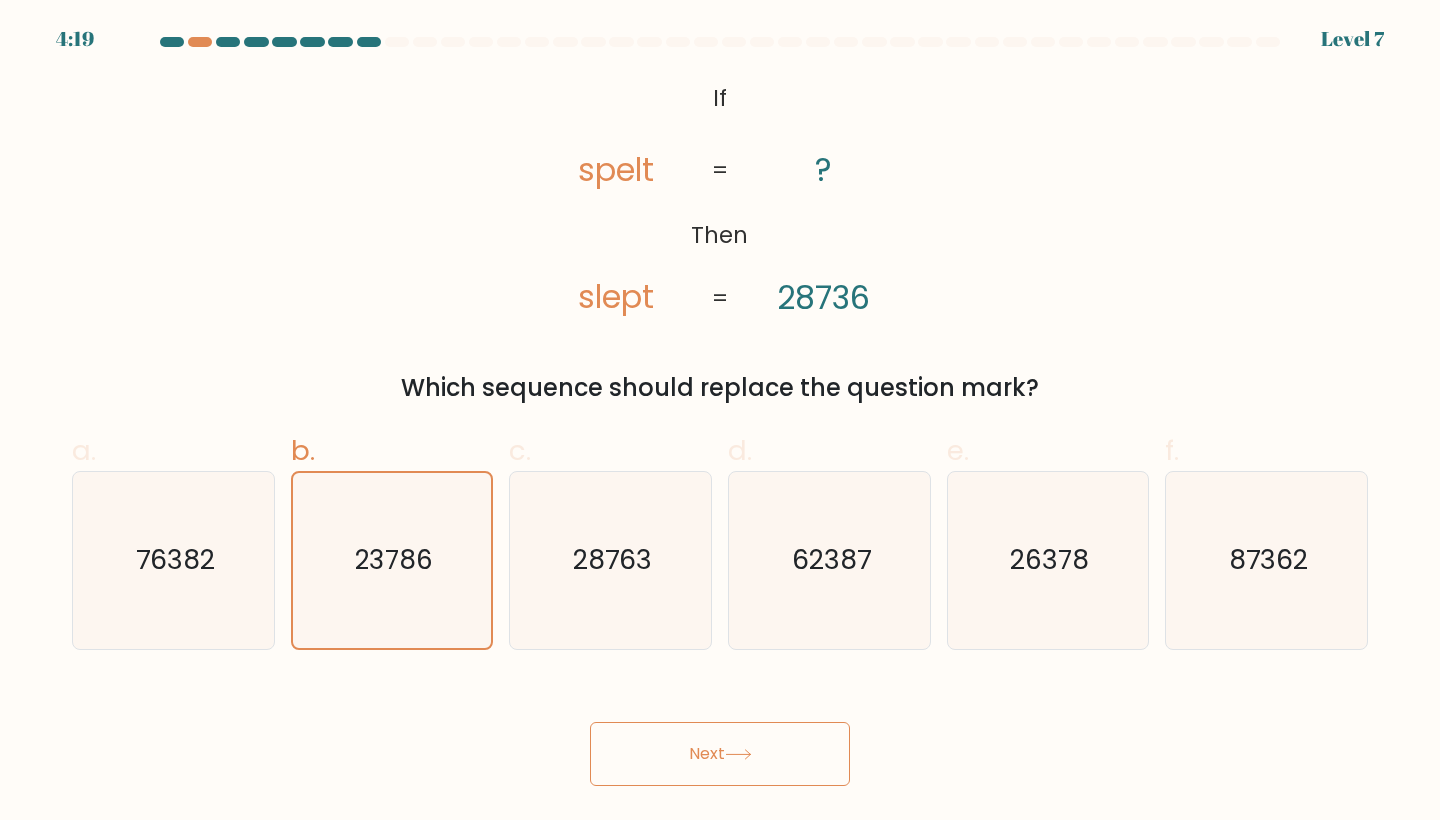 click on "Next" at bounding box center [720, 754] 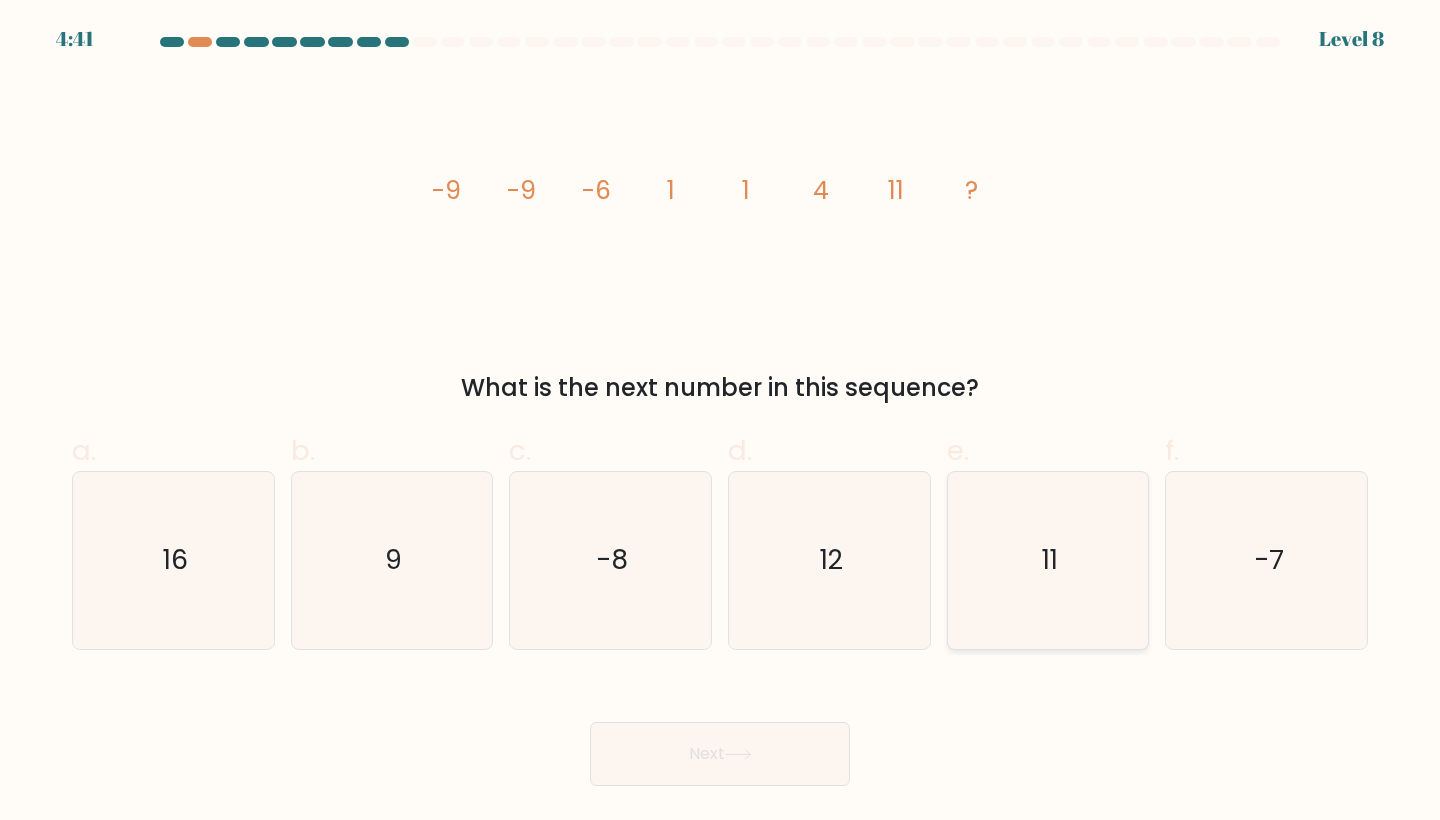 click on "11" at bounding box center (1048, 560) 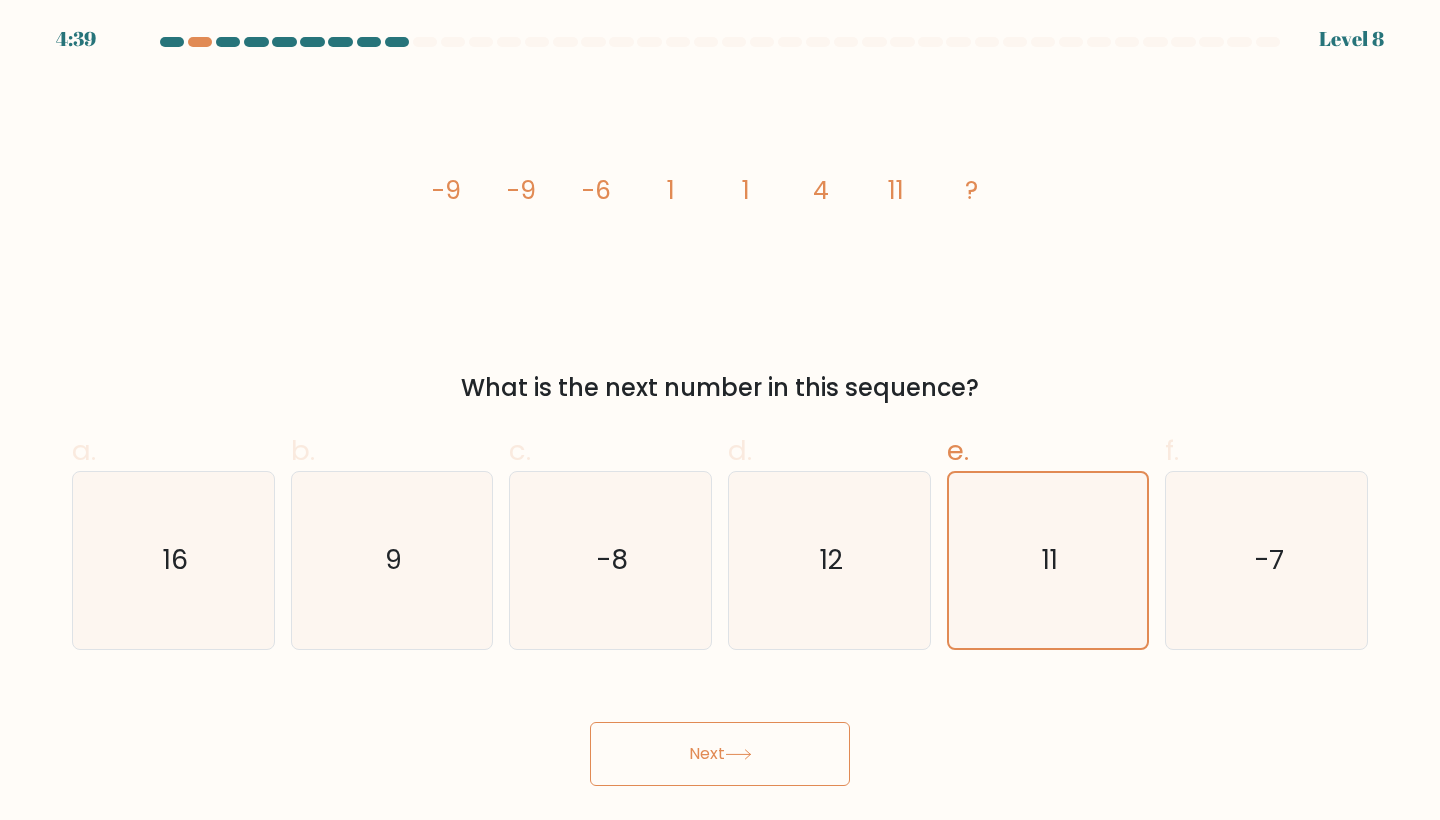 click on "Next" at bounding box center [720, 754] 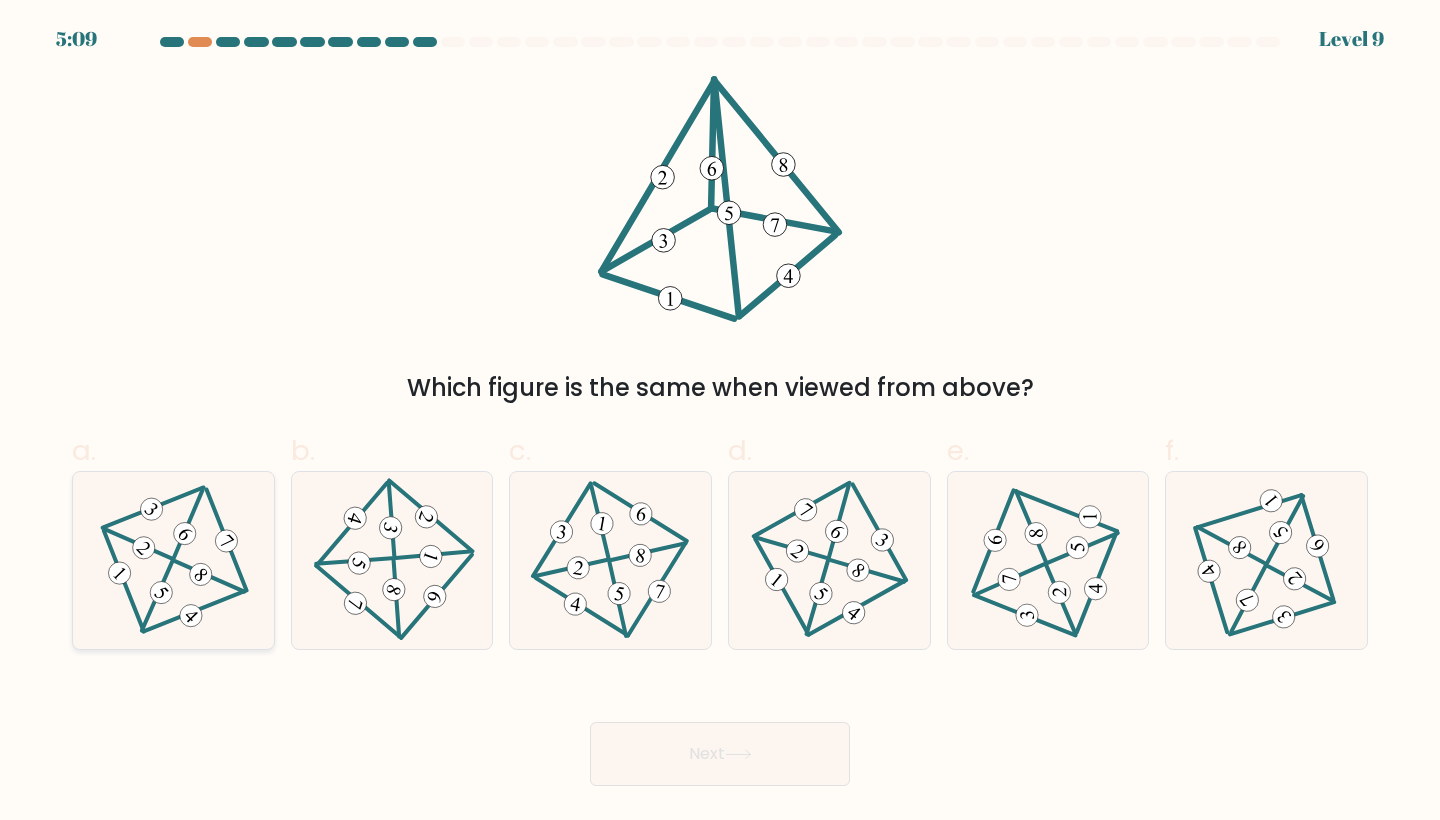 click at bounding box center (174, 560) 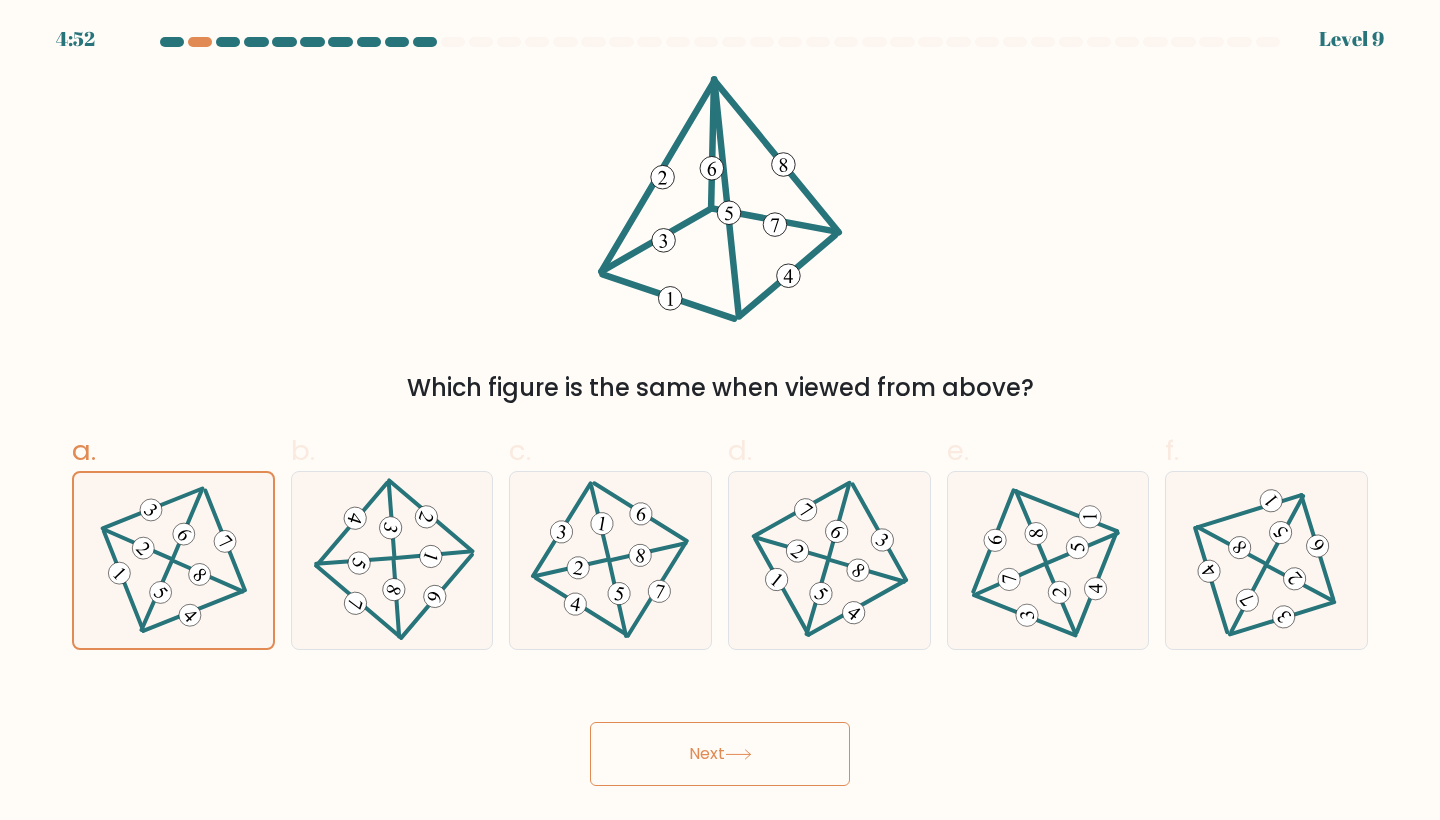 click on "Next" at bounding box center (720, 754) 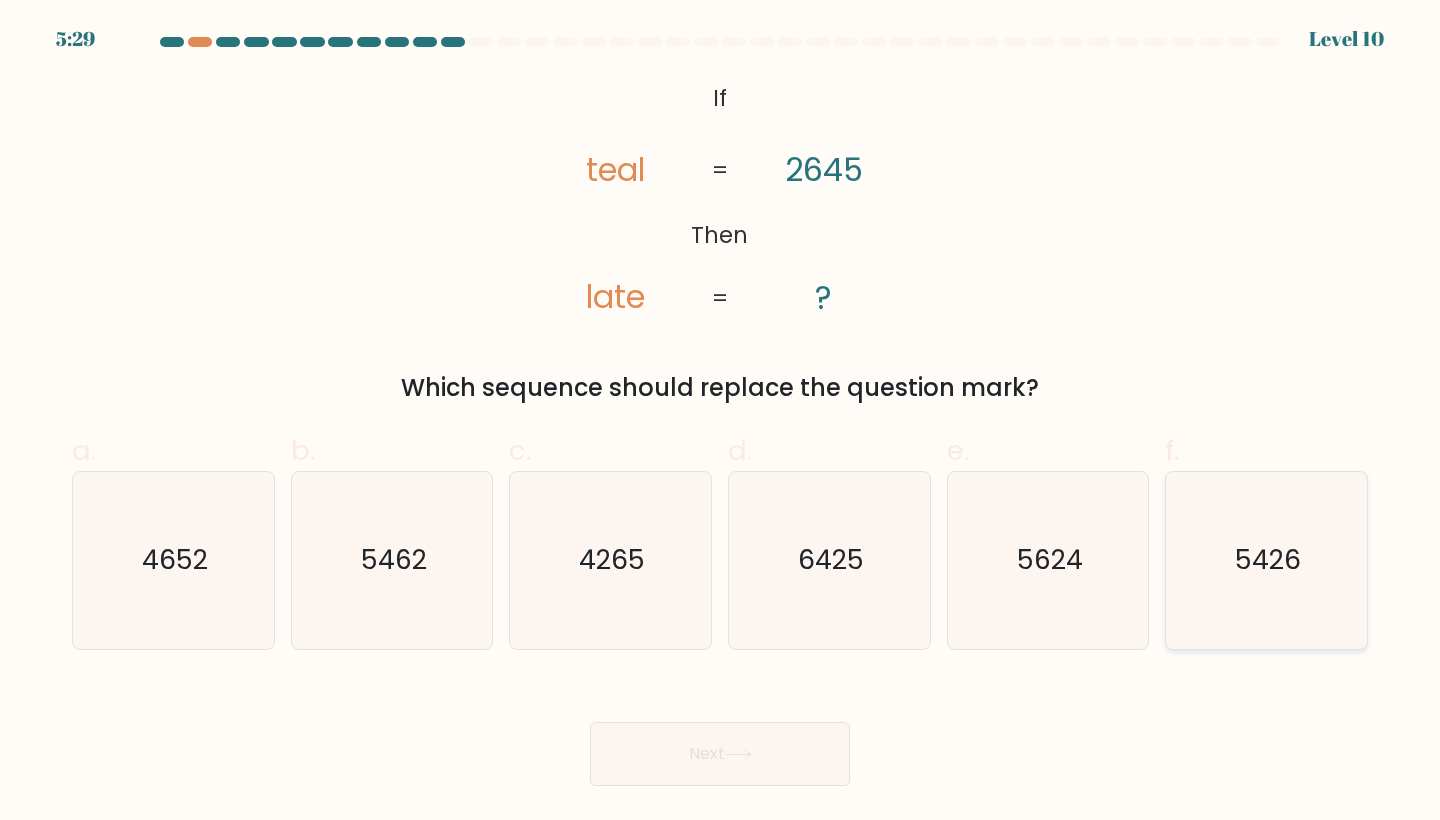 click on "5426" at bounding box center [1268, 560] 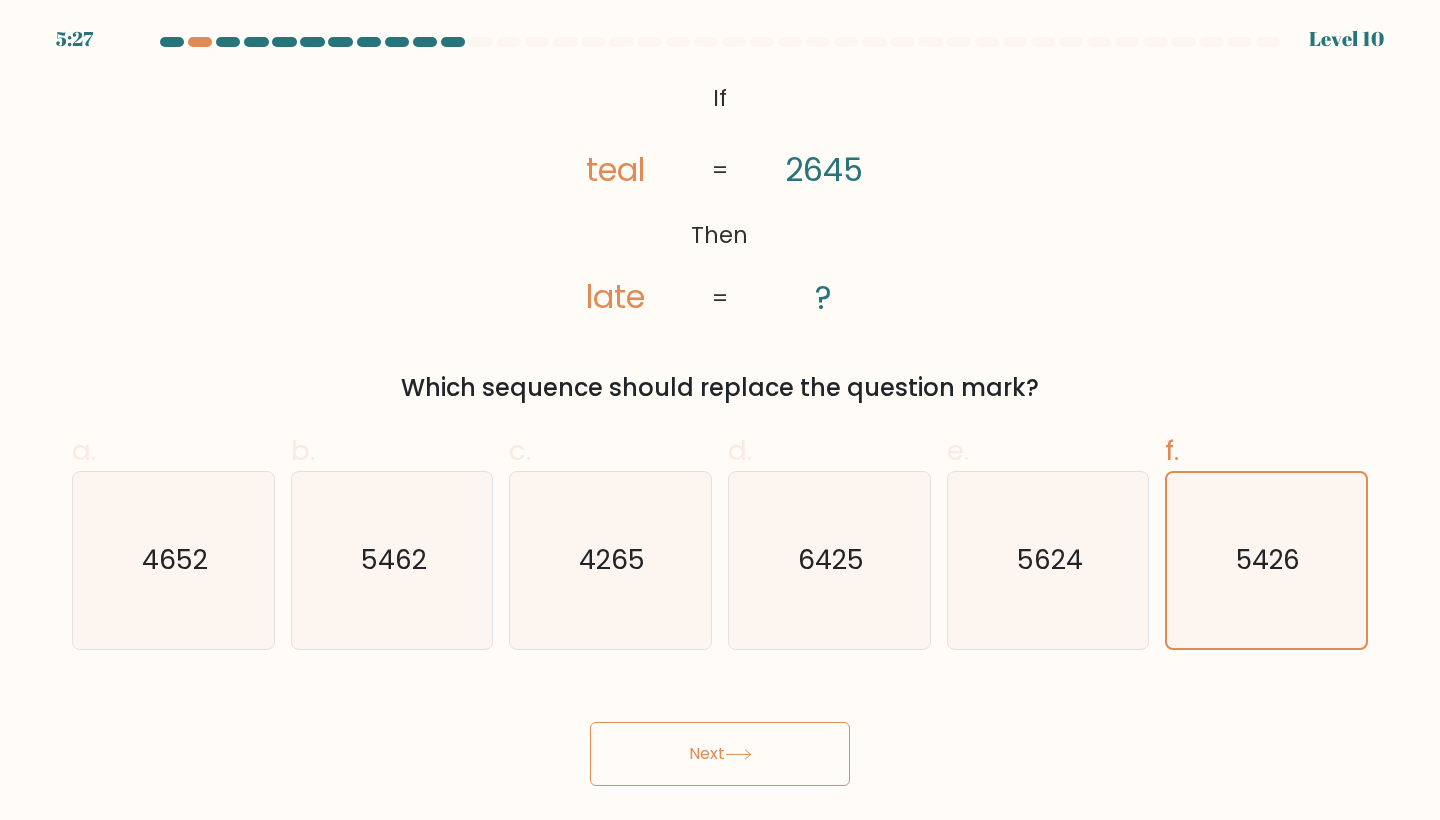 click on "Next" at bounding box center (720, 754) 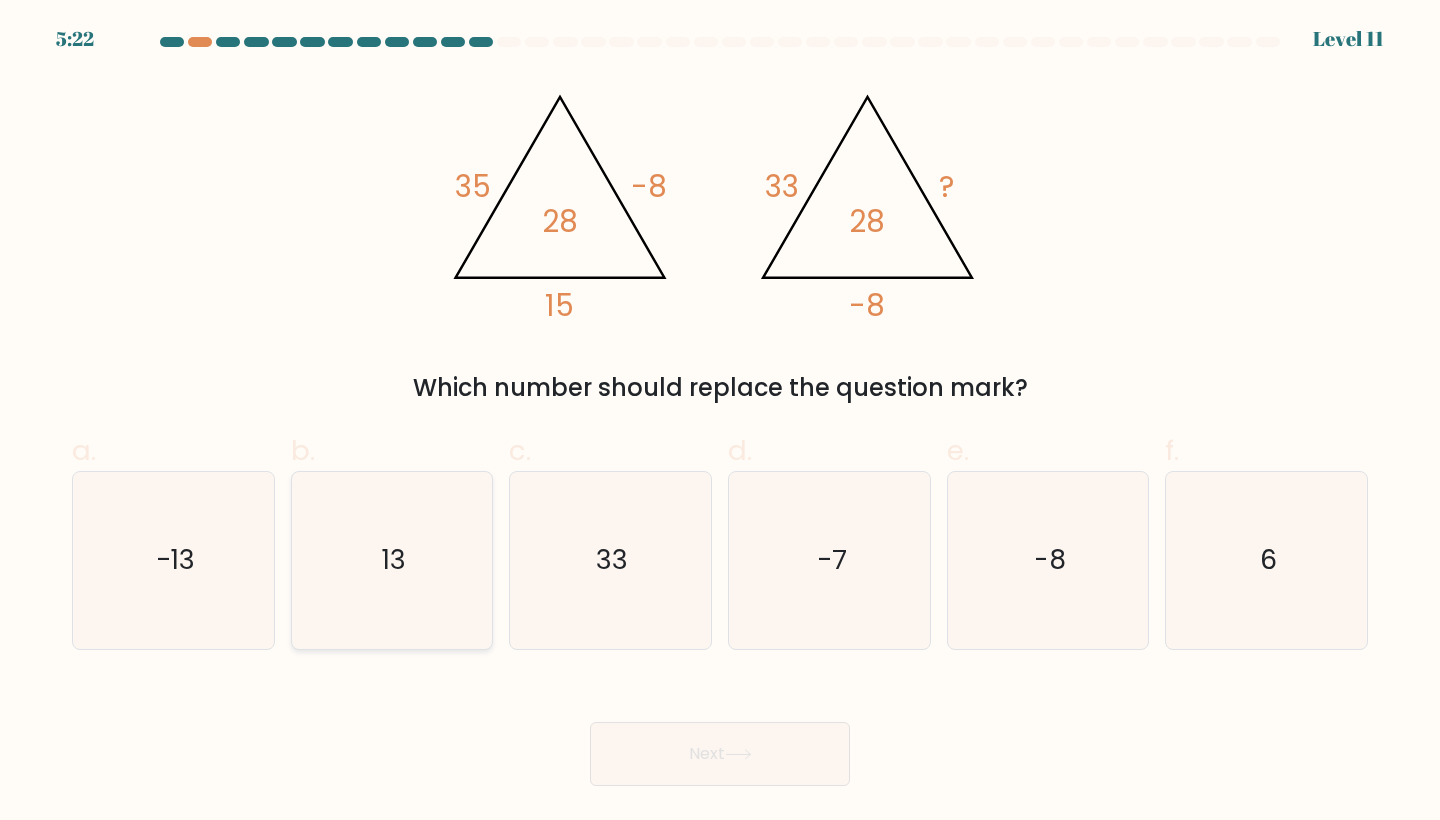 click on "13" at bounding box center [392, 560] 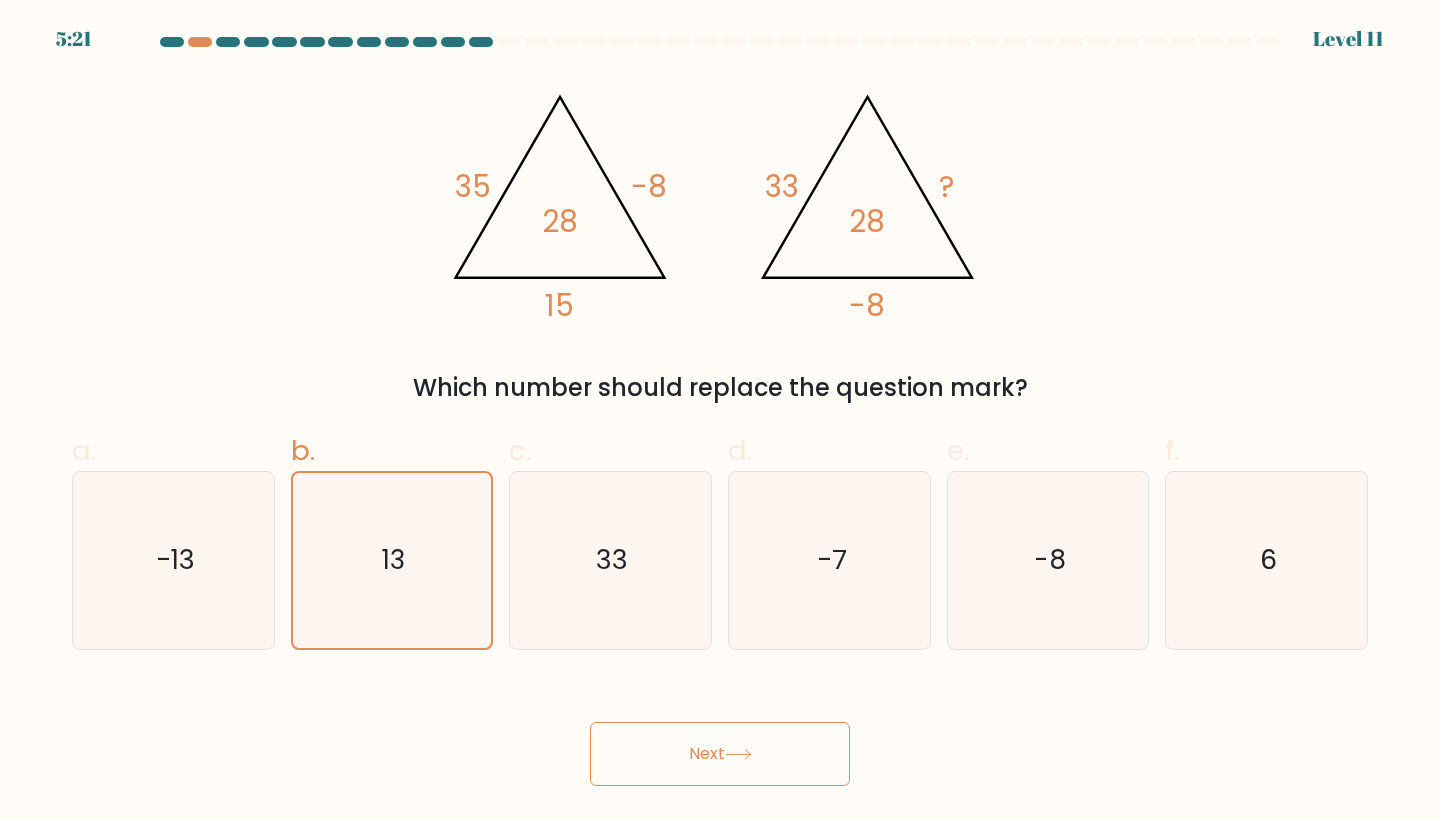click on "Next" at bounding box center (720, 754) 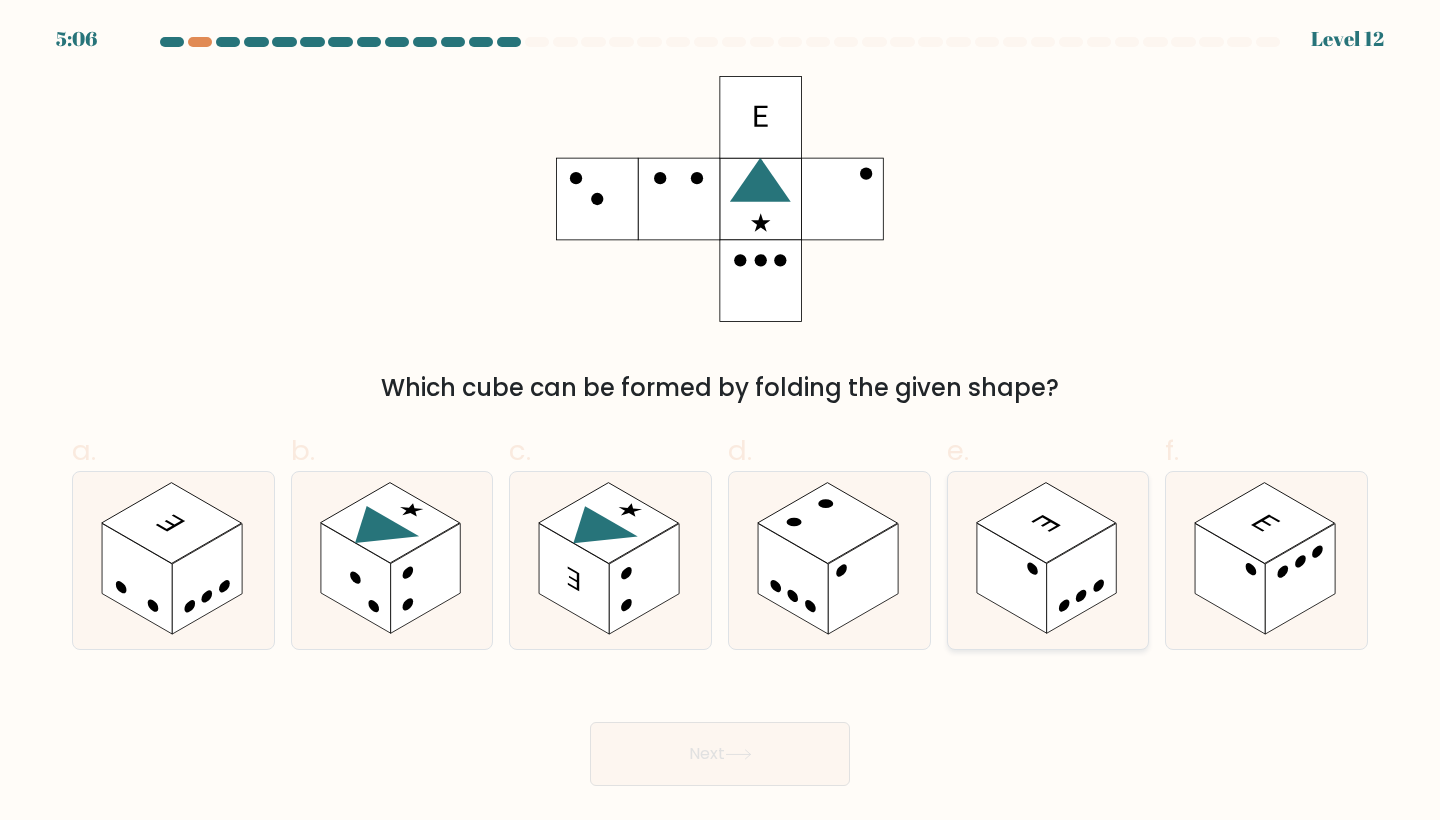 click at bounding box center (1082, 579) 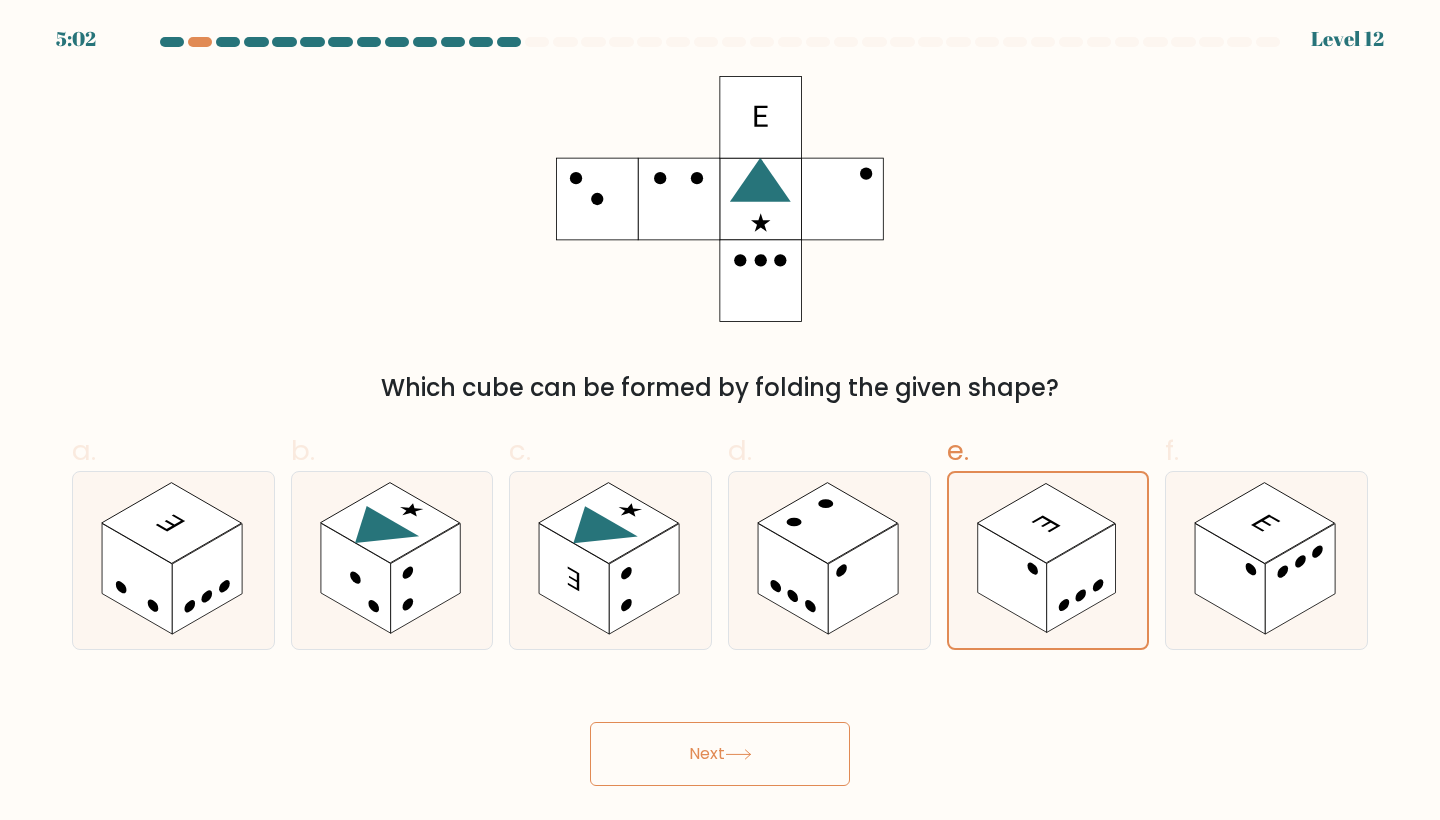 click on "Next" at bounding box center (720, 754) 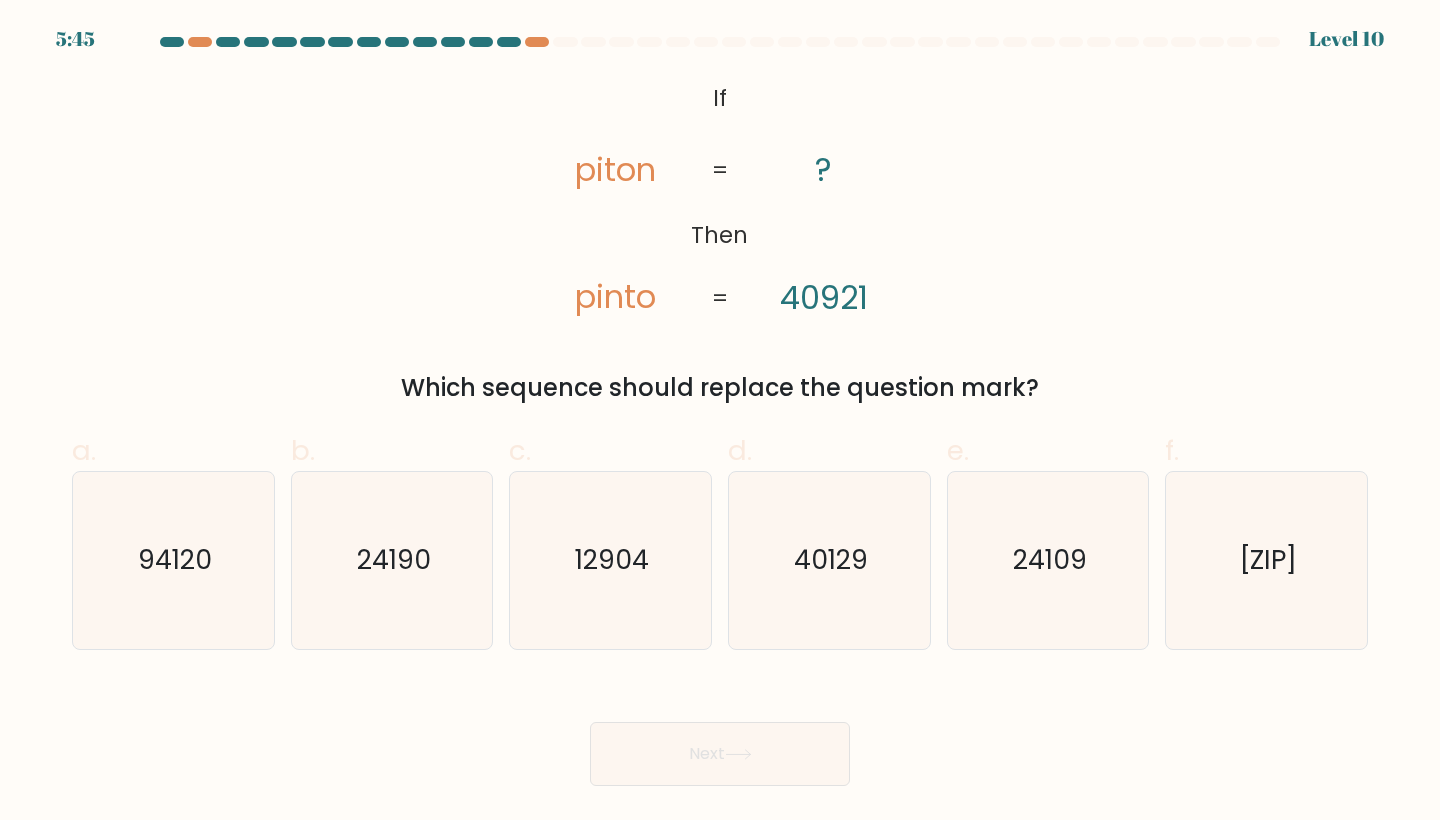 click on "5:45
Level 10" at bounding box center [720, 27] 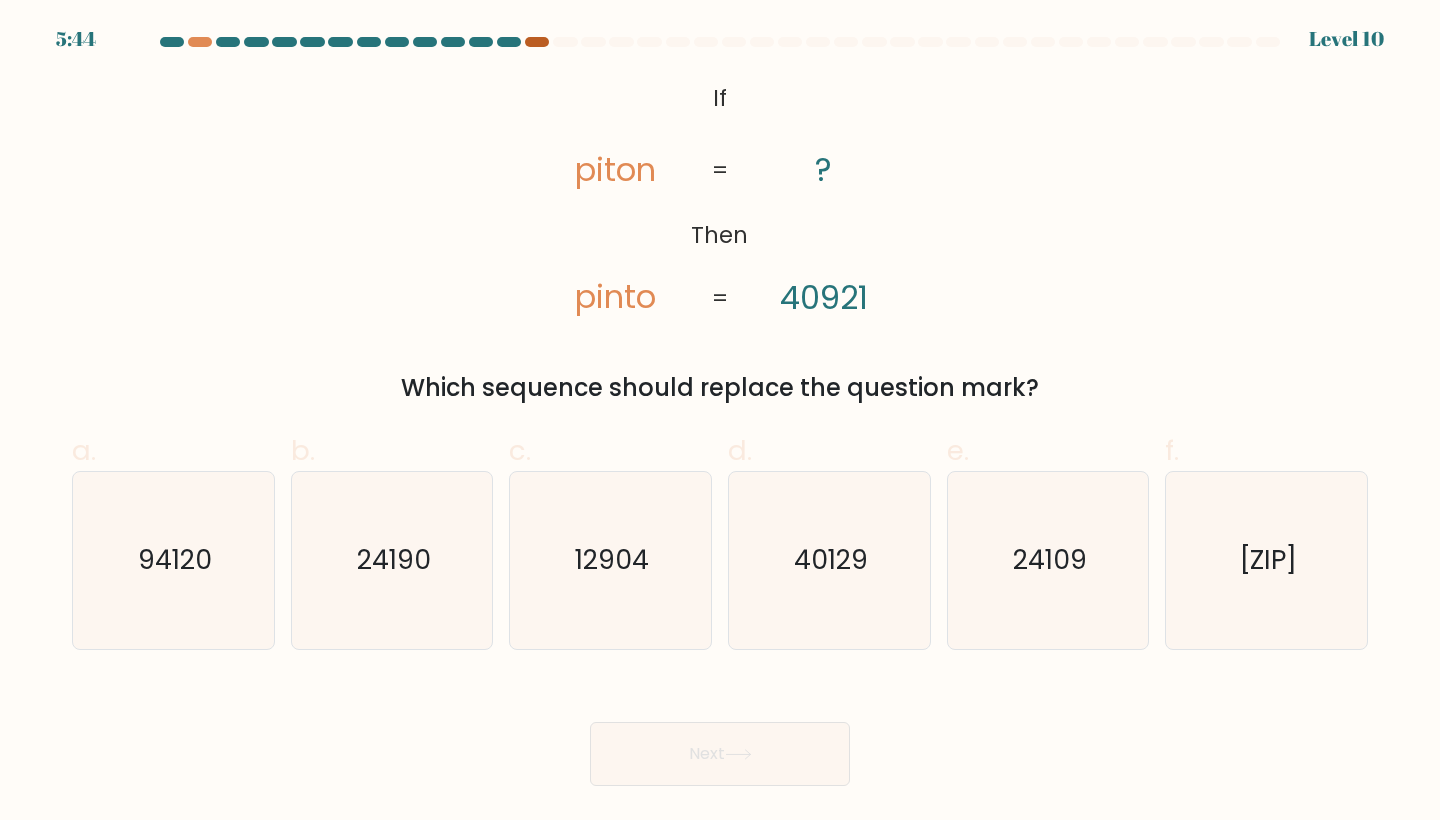 click at bounding box center (537, 42) 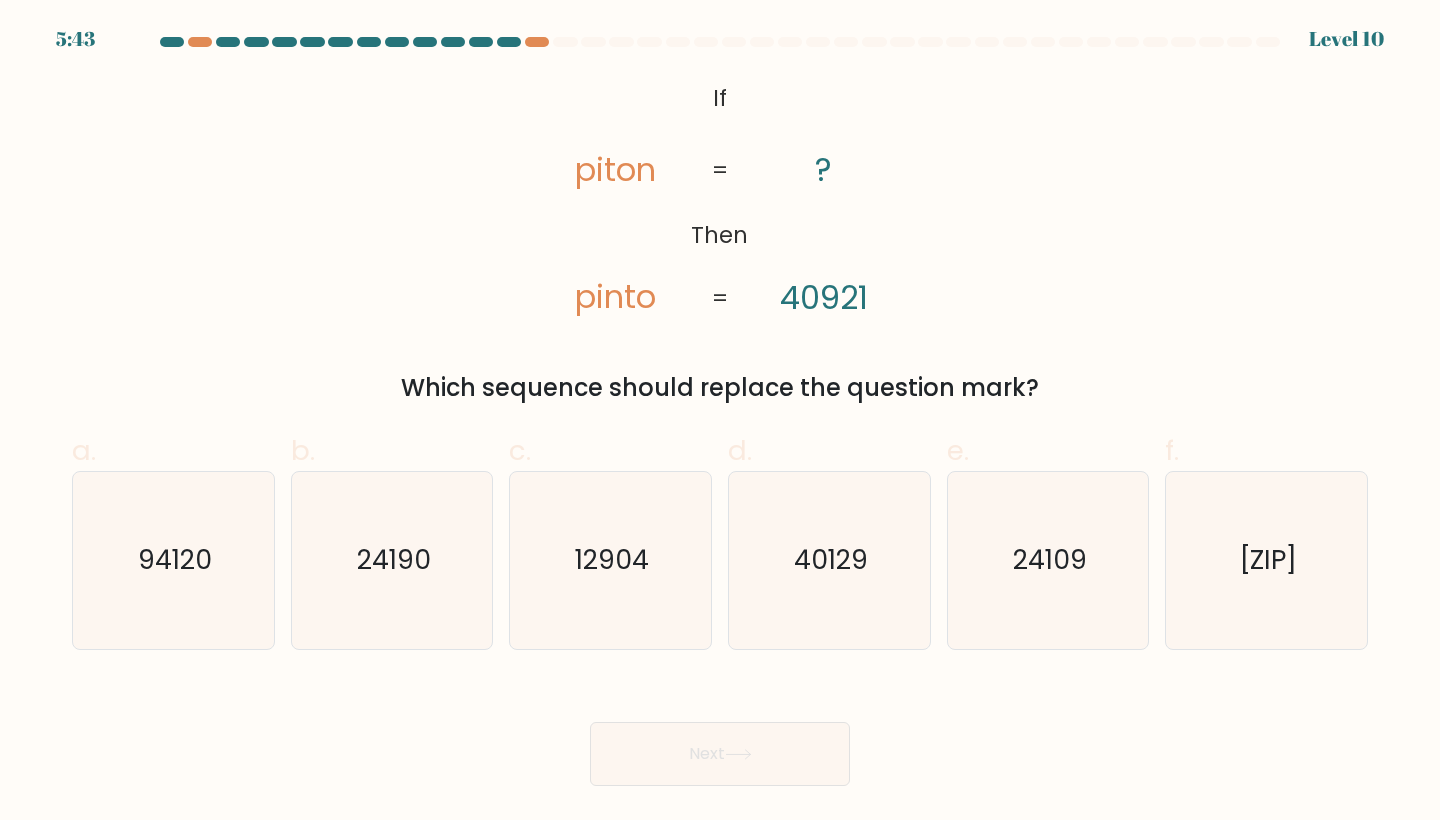 click at bounding box center [481, 42] 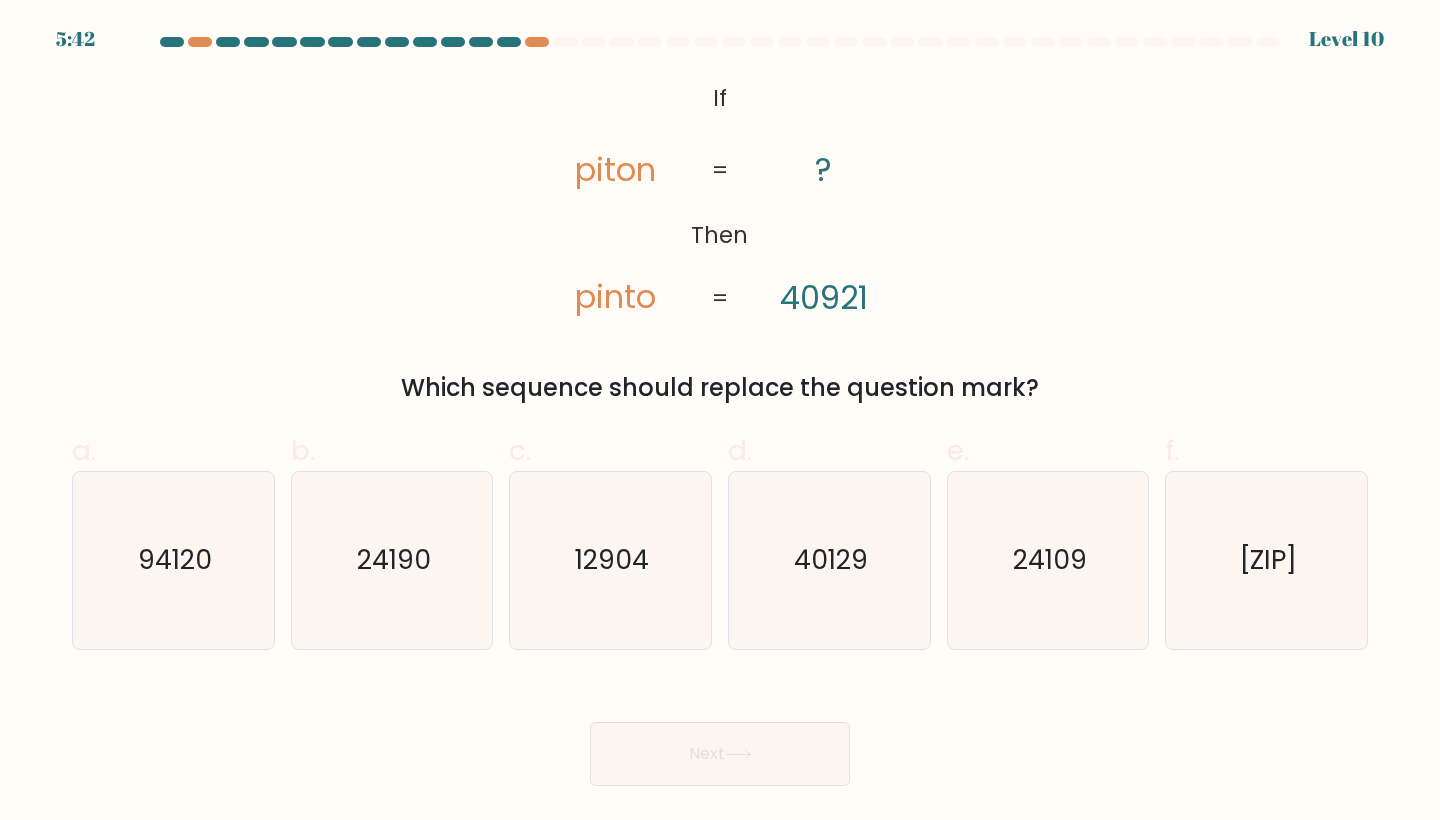 click on "5:42
Level 10" at bounding box center (720, 27) 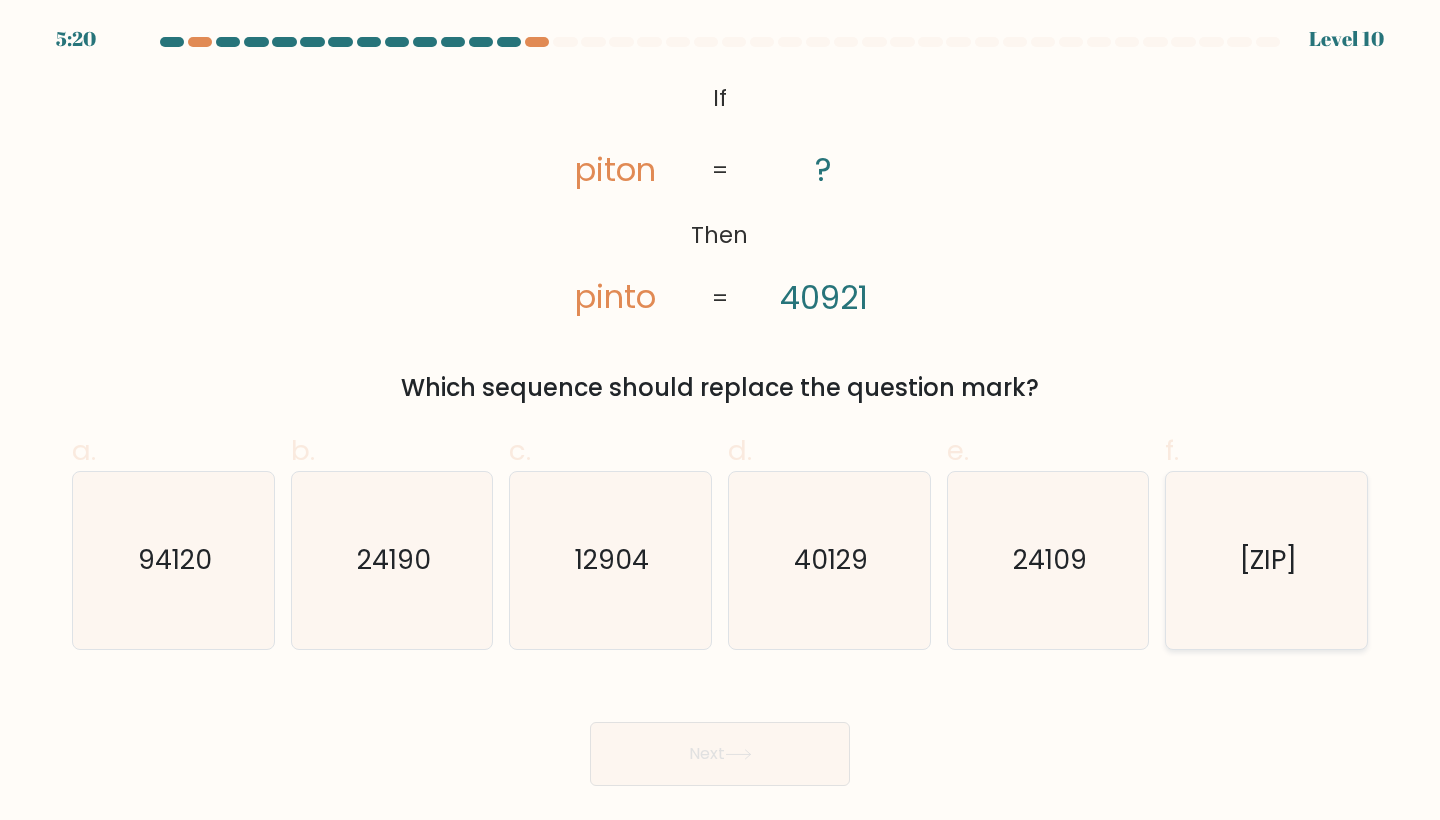 click on "[ZIP]" at bounding box center [1268, 560] 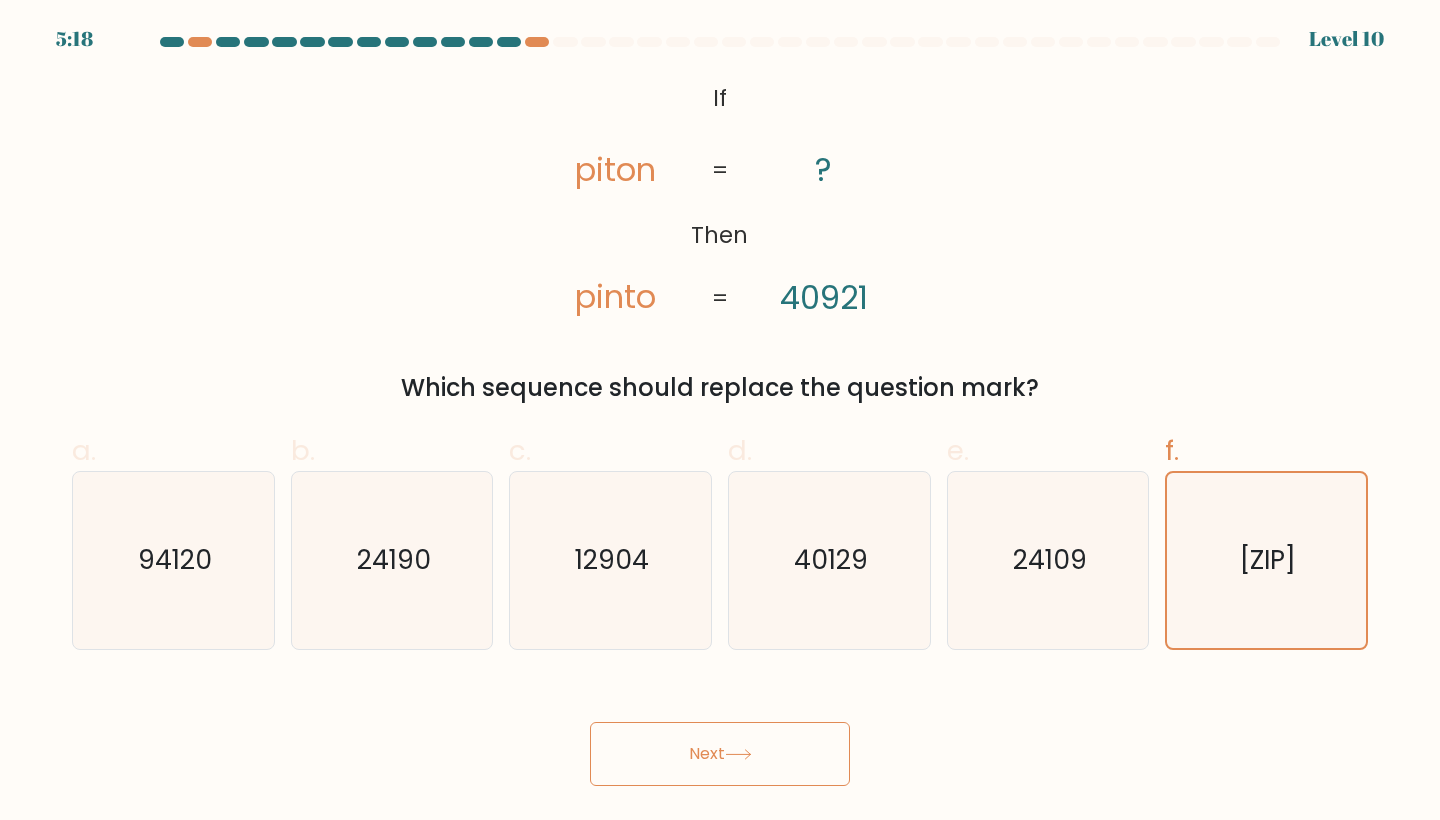 click on "Next" at bounding box center (720, 754) 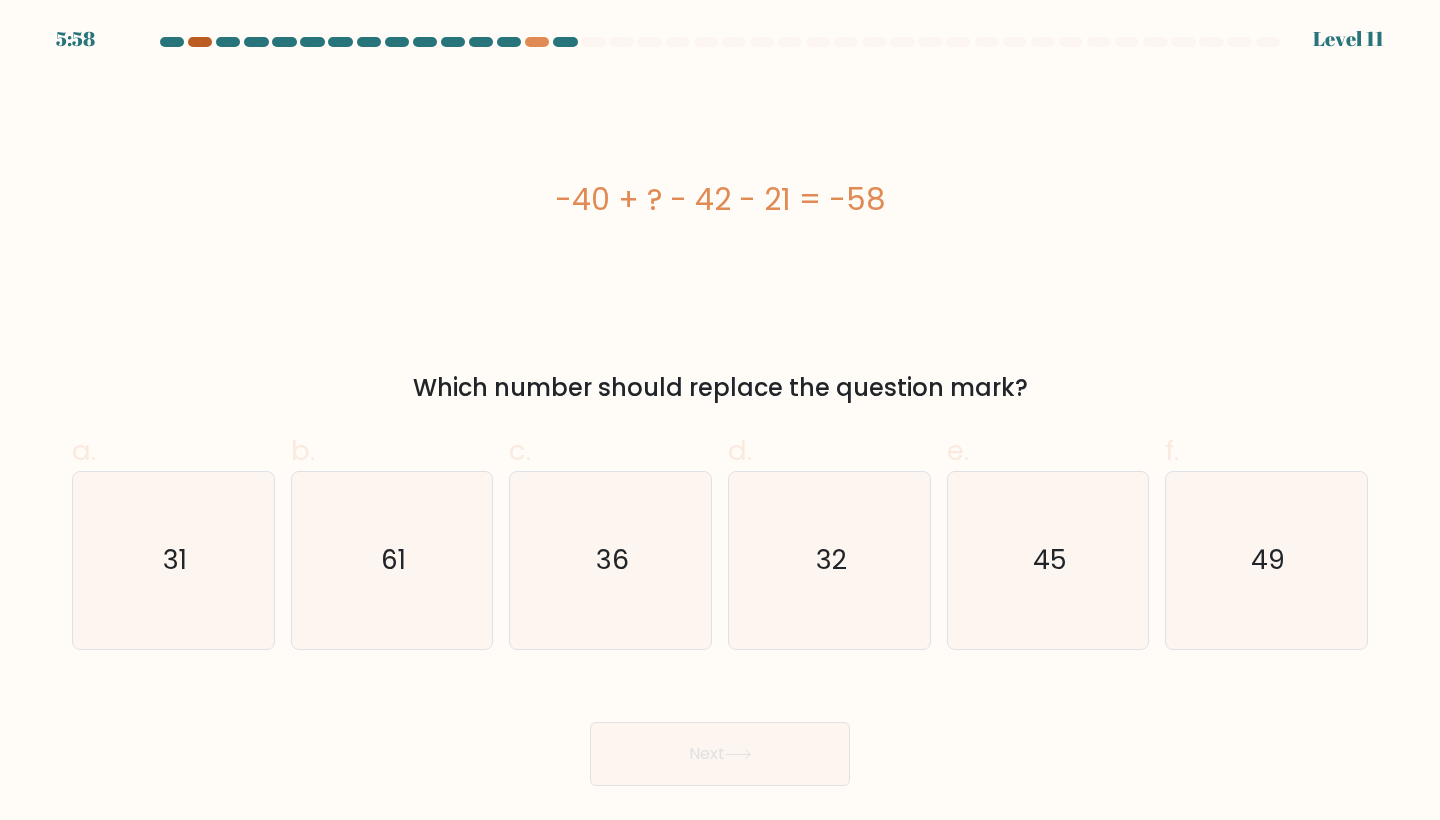 click at bounding box center [200, 42] 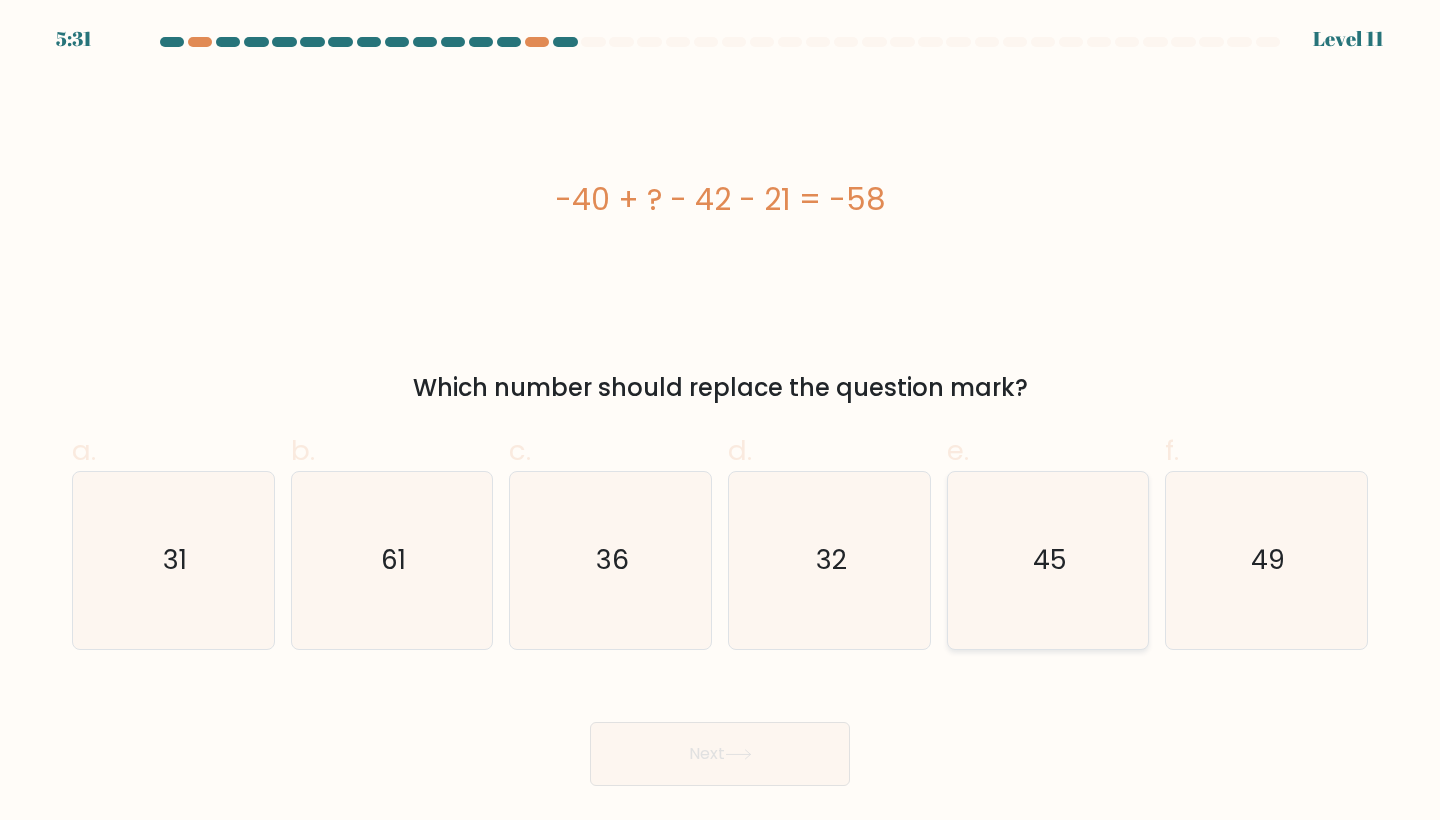click on "45" at bounding box center [1048, 560] 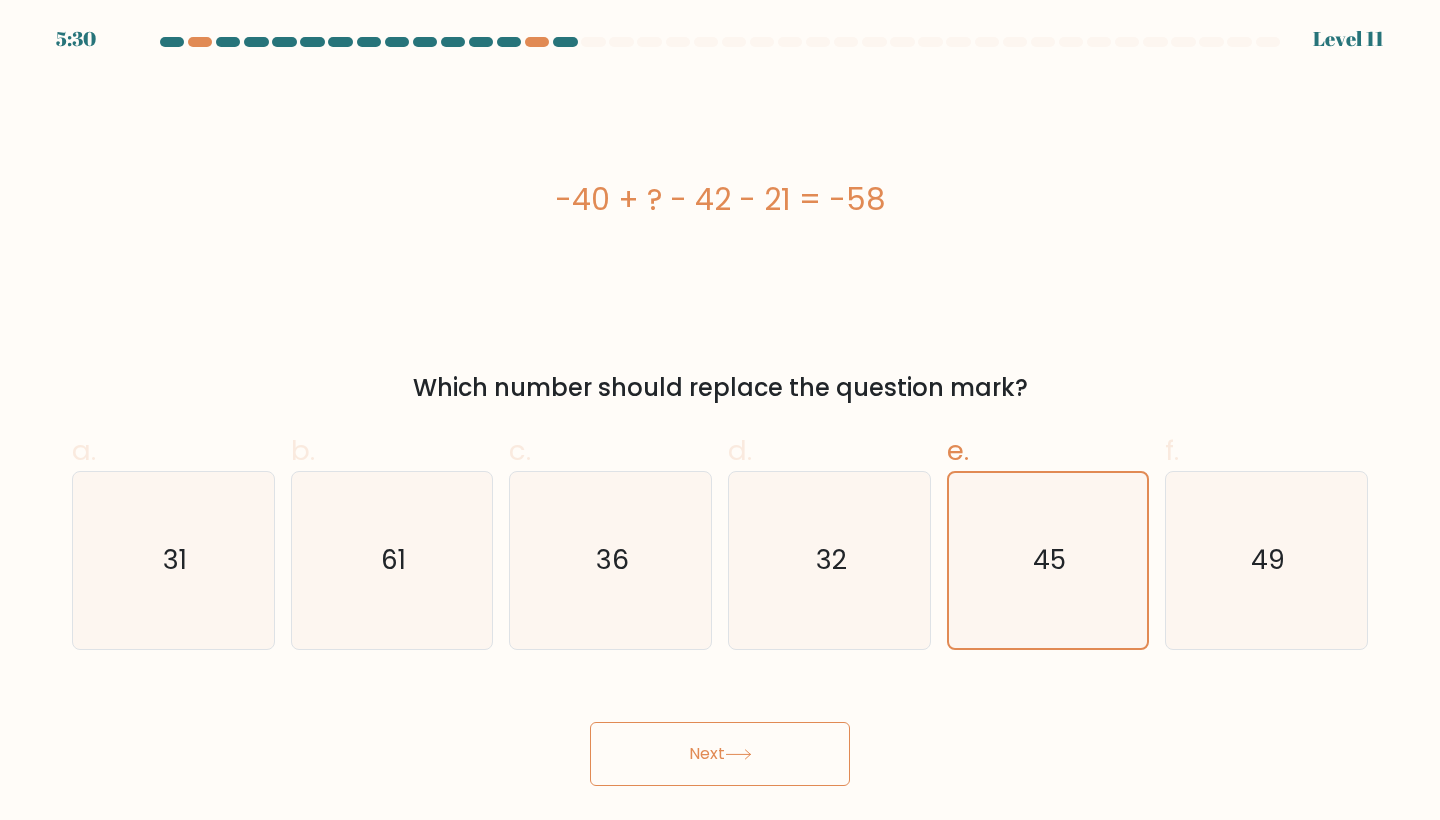 click on "Next" at bounding box center (720, 754) 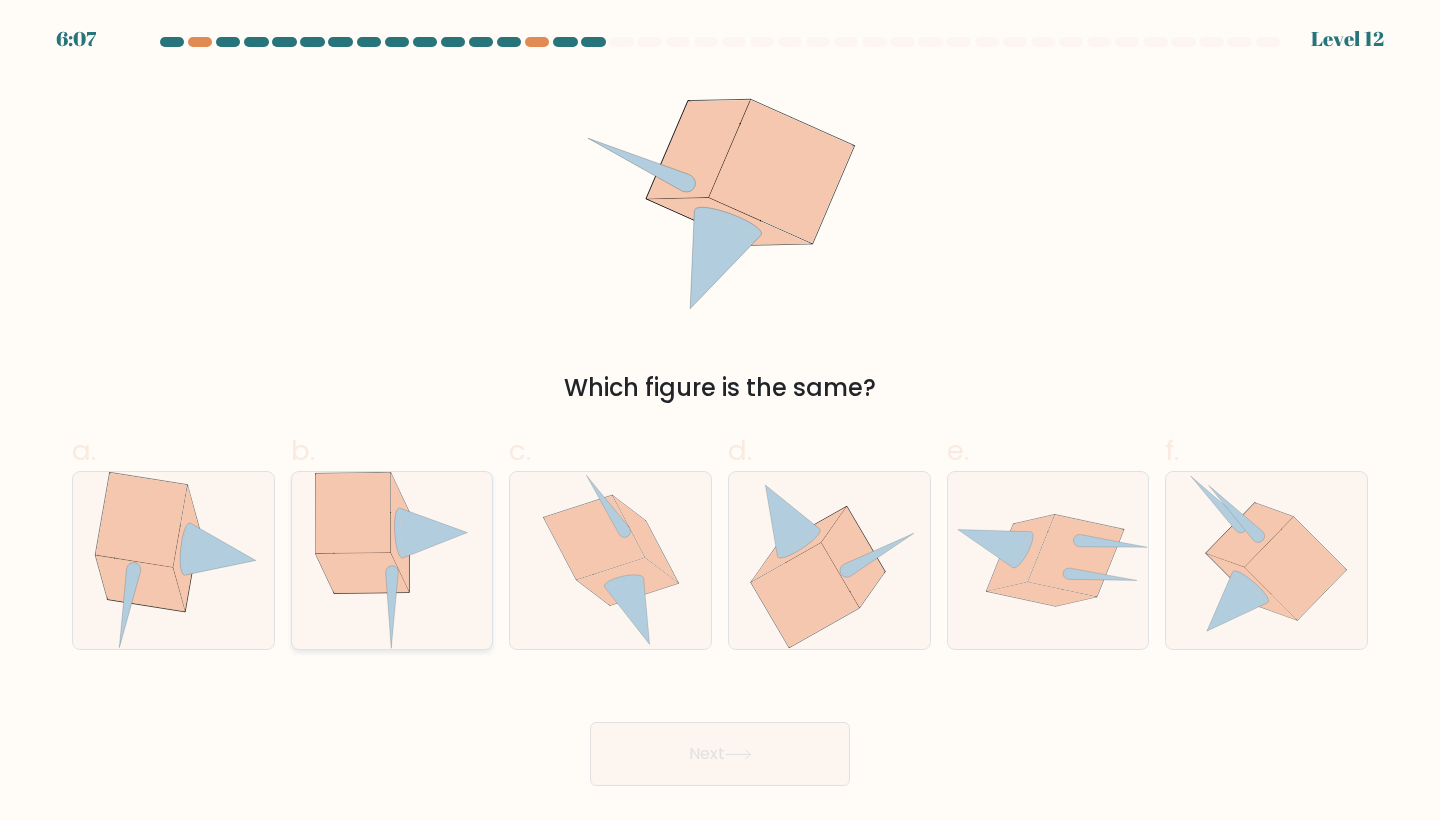 click at bounding box center [392, 560] 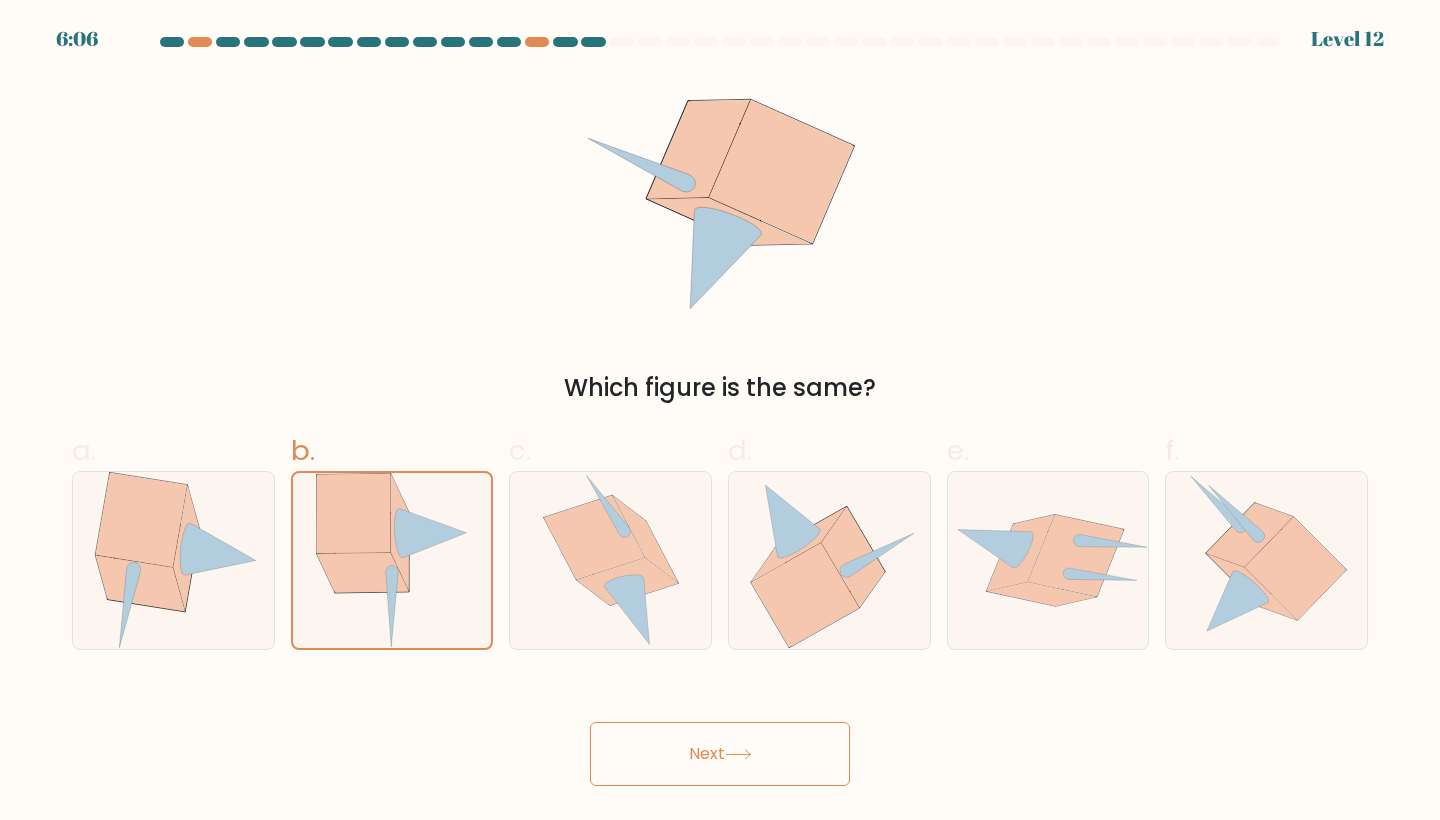 click on "Next" at bounding box center [720, 754] 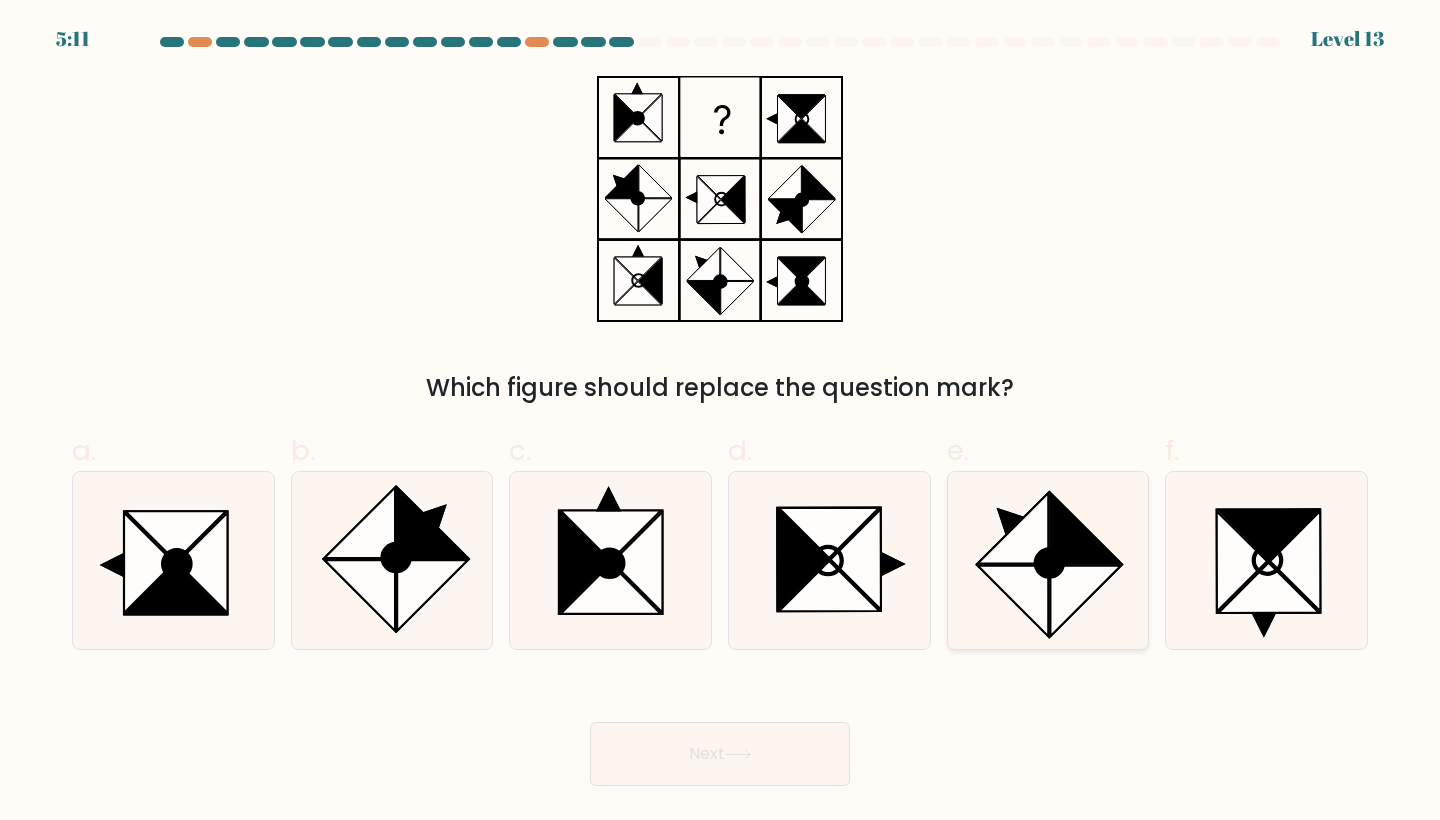 click at bounding box center [1049, 563] 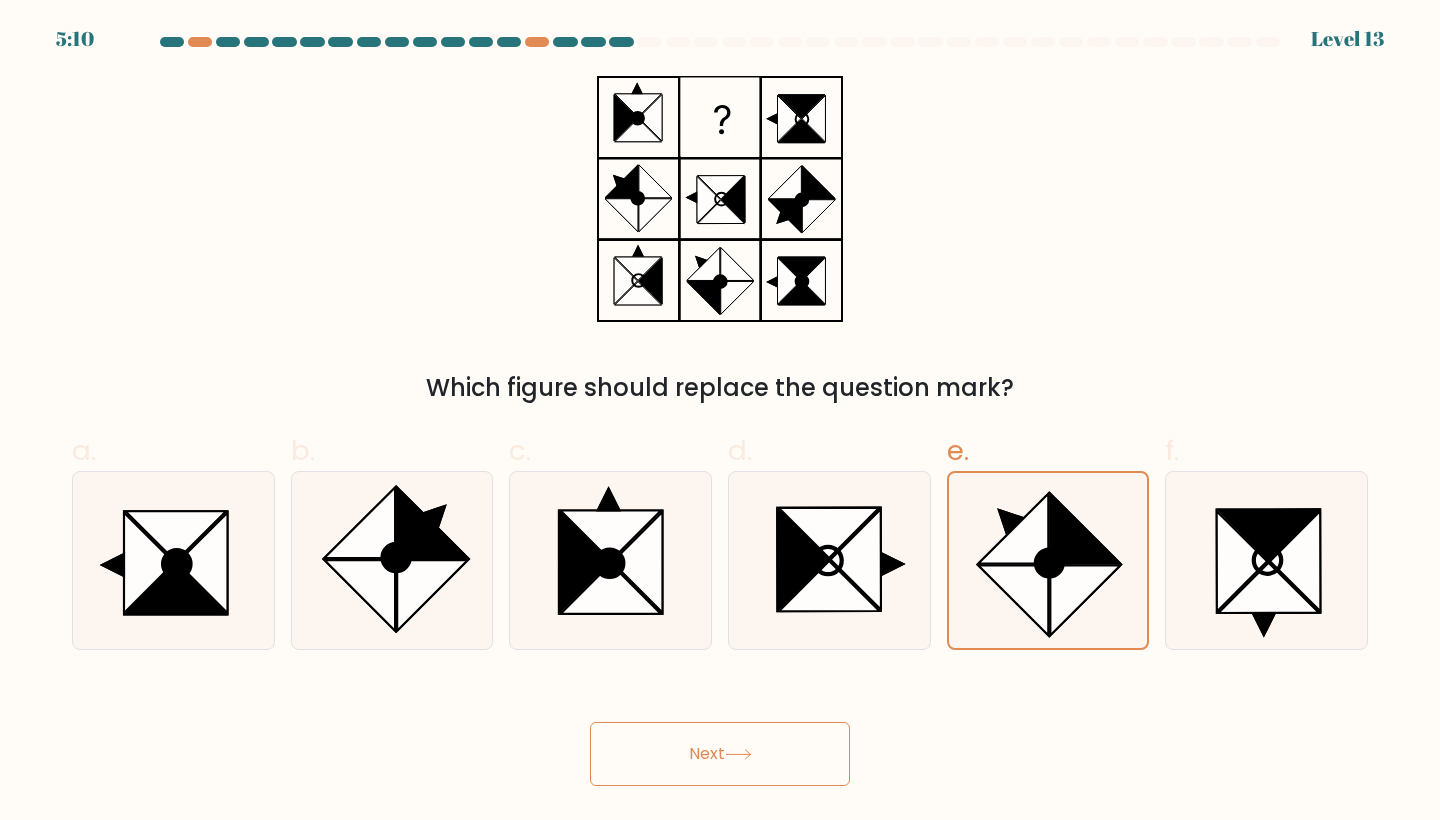 click on "Next" at bounding box center [720, 754] 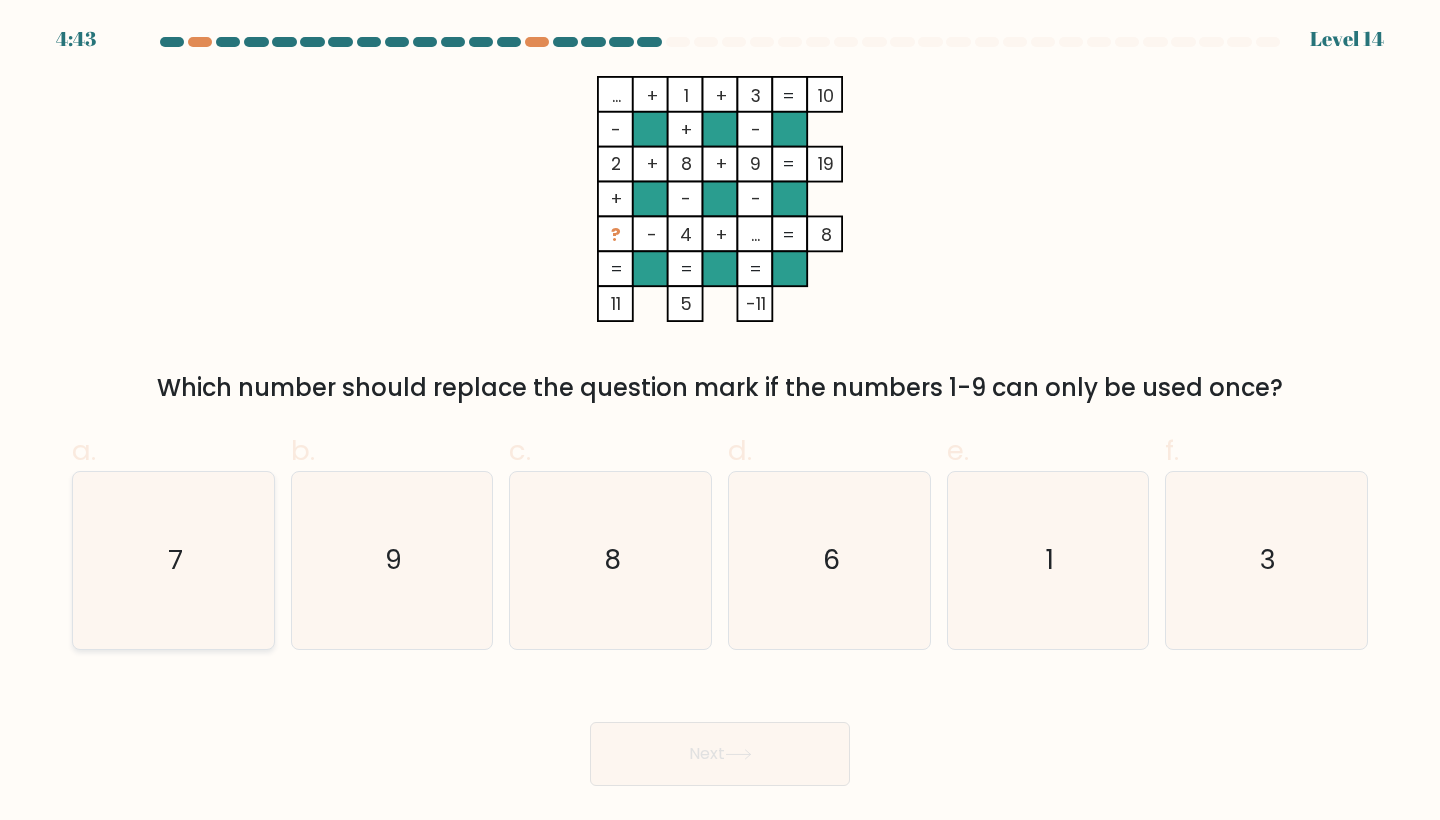 click on "7" at bounding box center (173, 560) 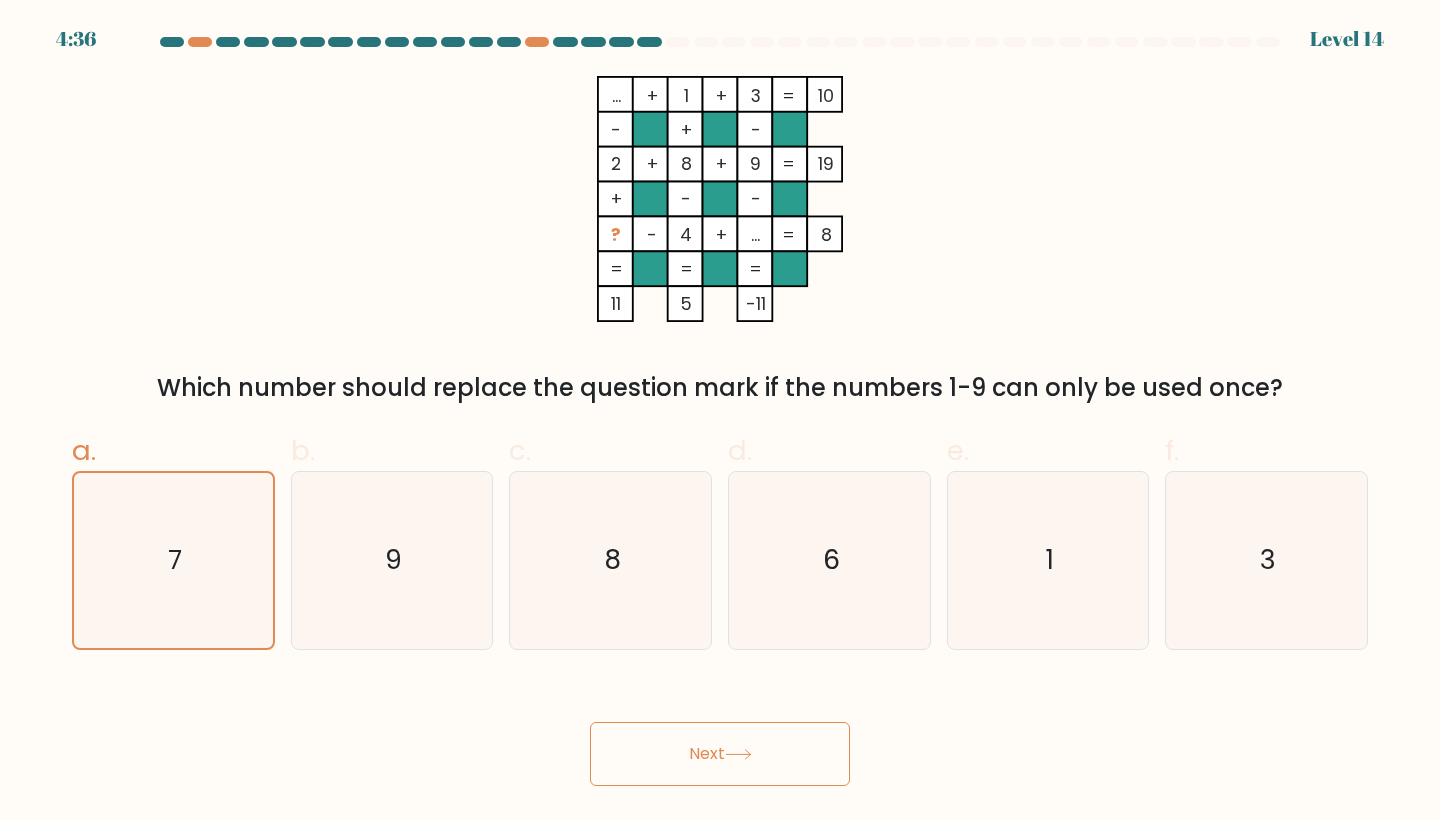 click on "Next" at bounding box center [720, 754] 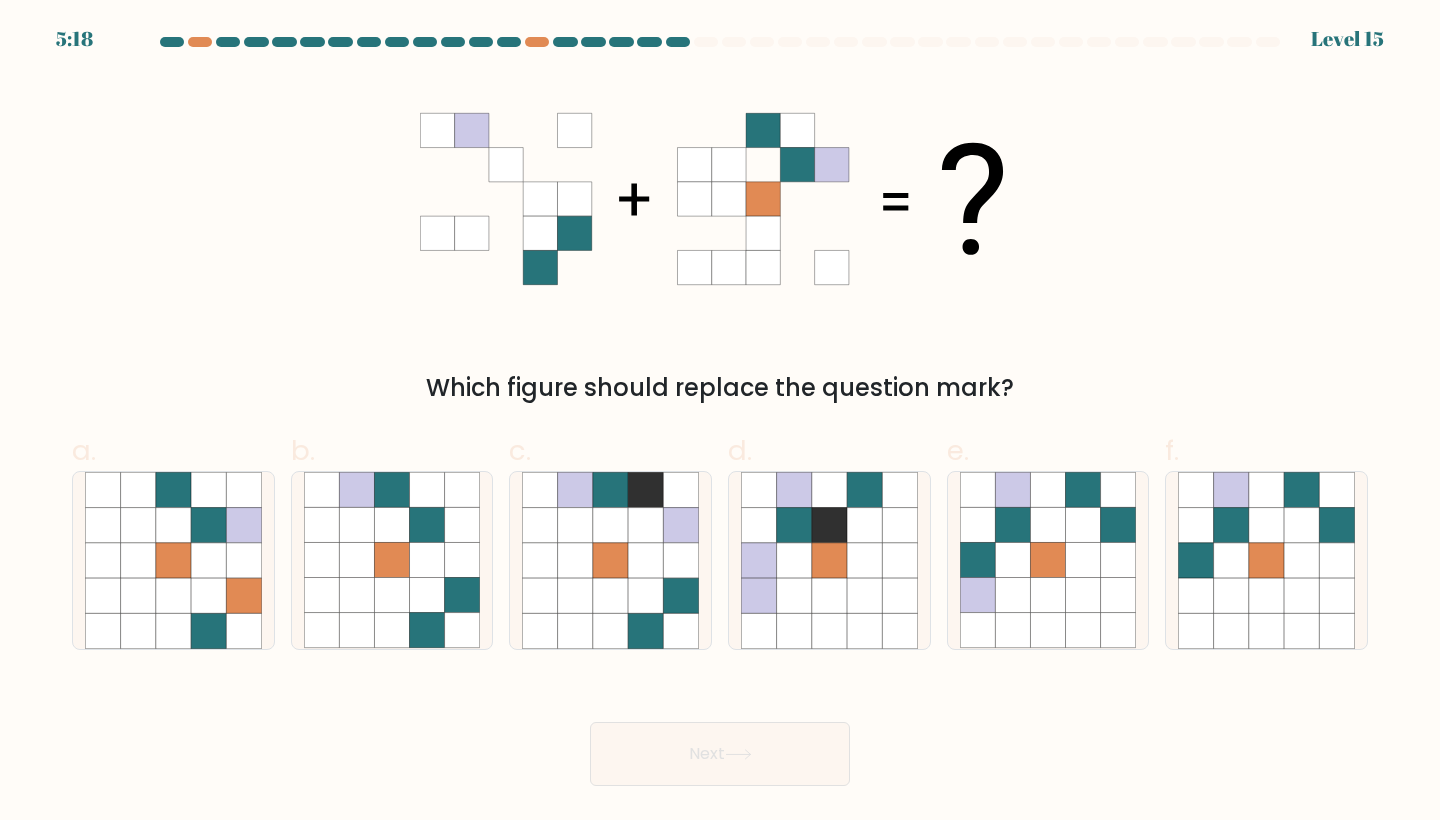 click at bounding box center [1268, 42] 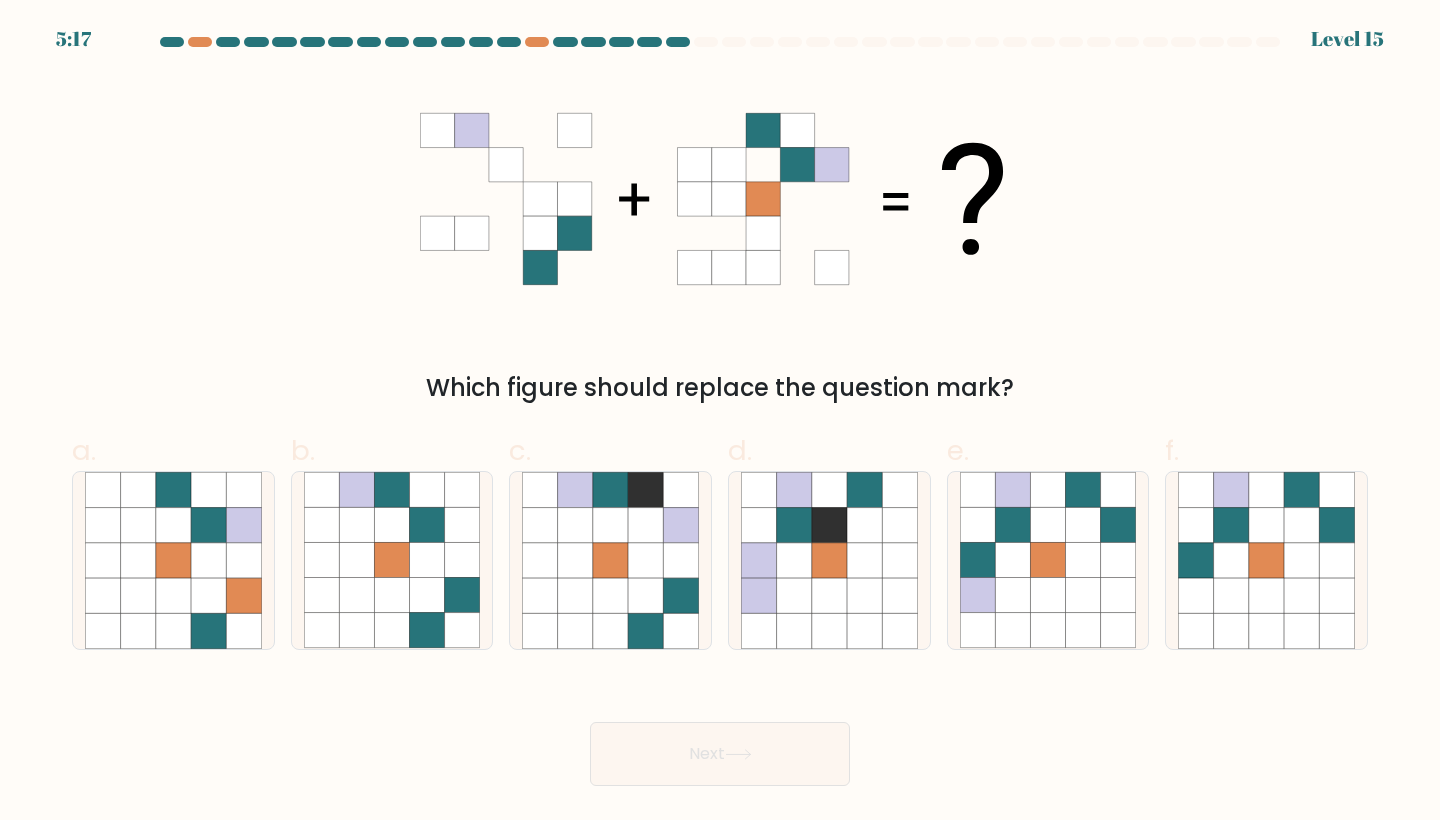 click at bounding box center (1268, 42) 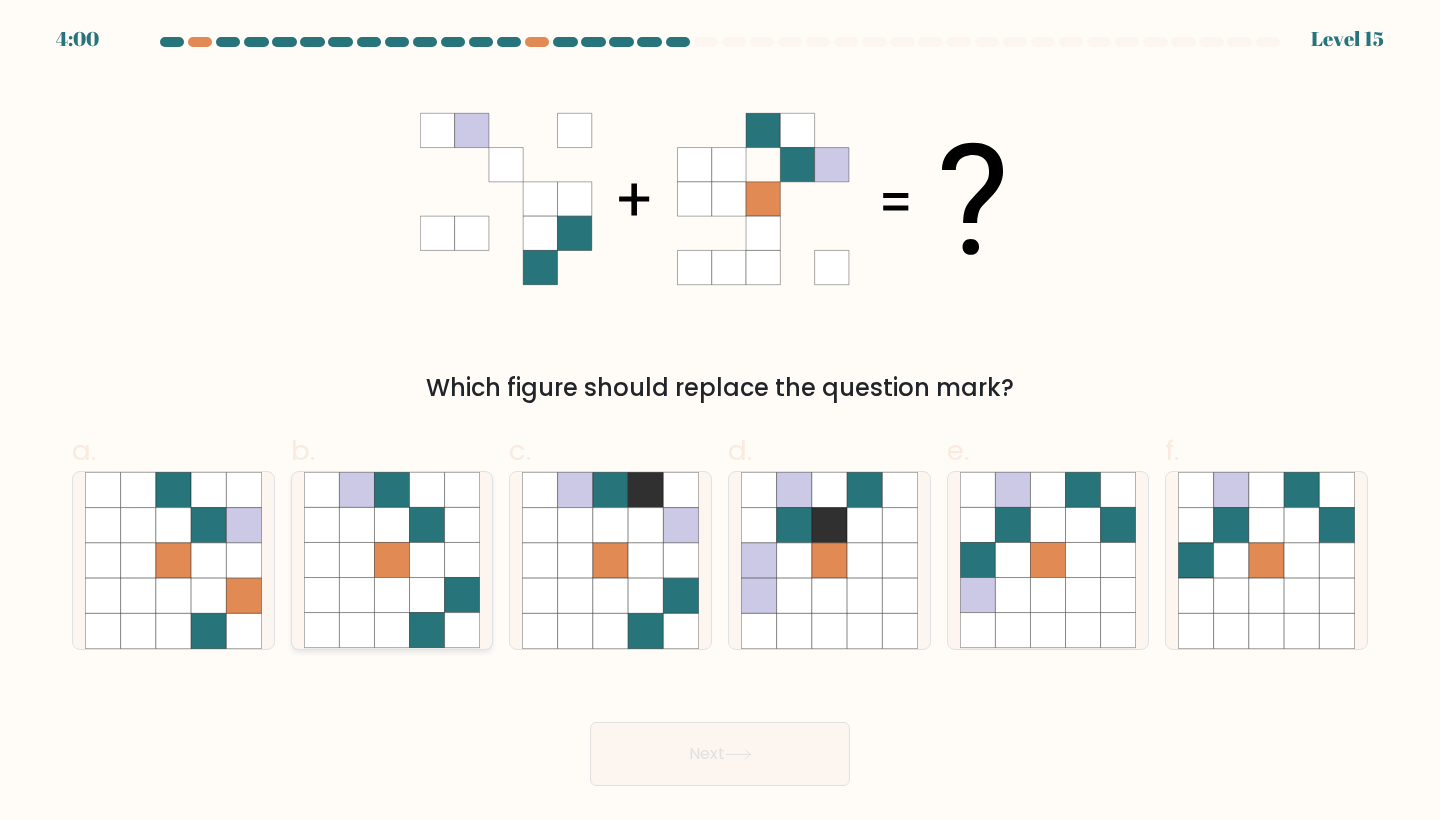 click at bounding box center [391, 595] 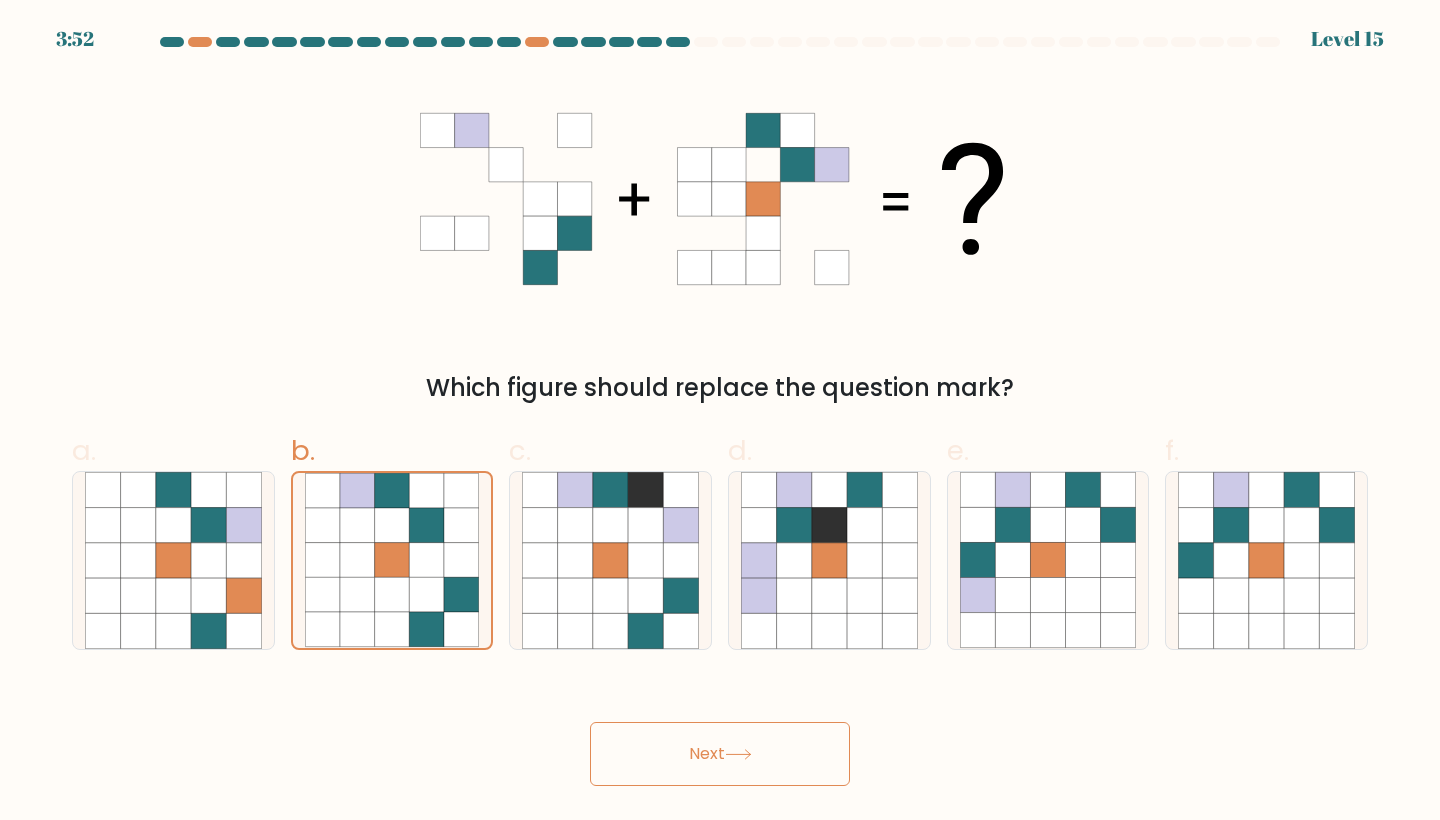 click on "Next" at bounding box center [720, 754] 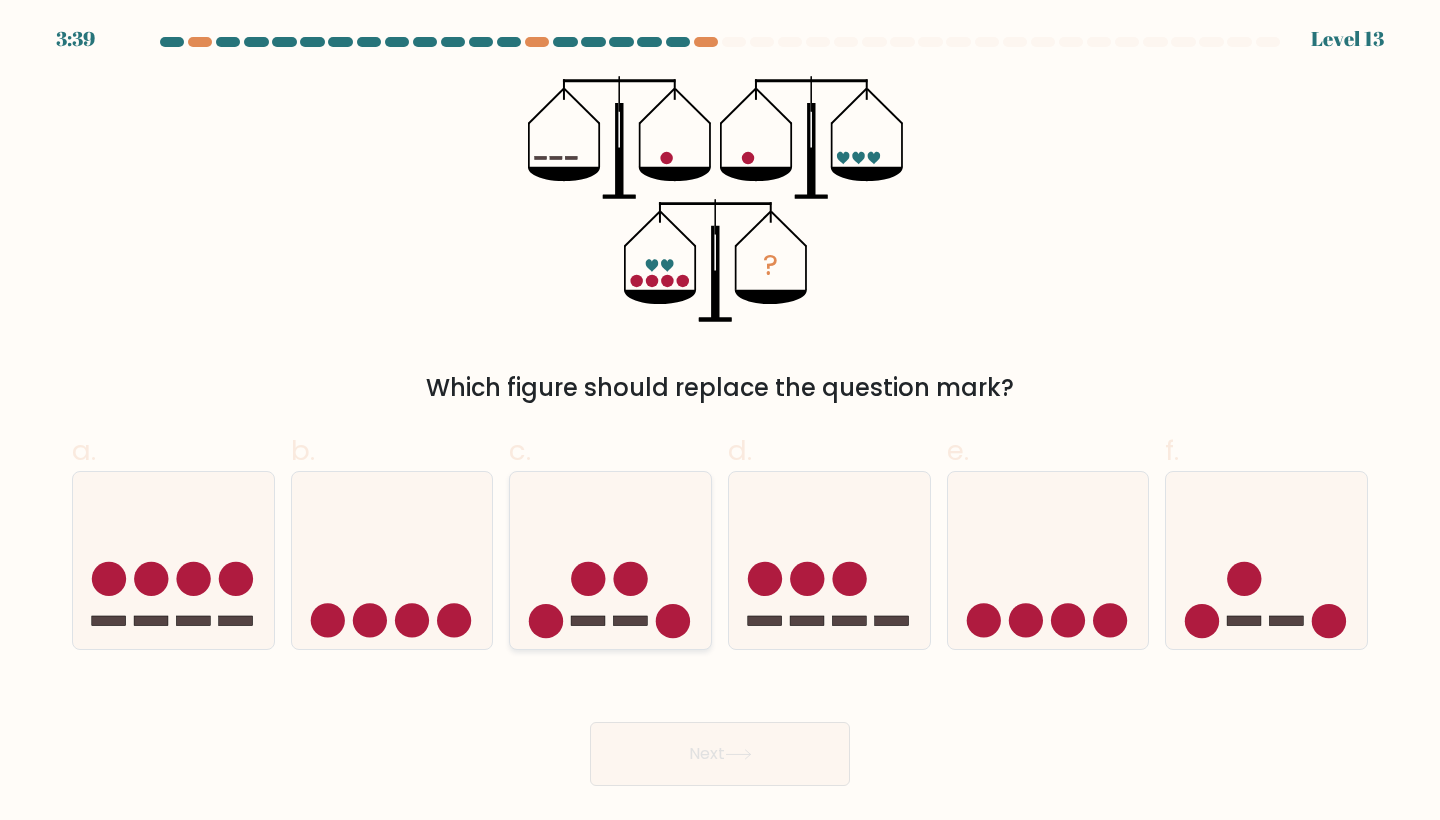 click at bounding box center [546, 621] 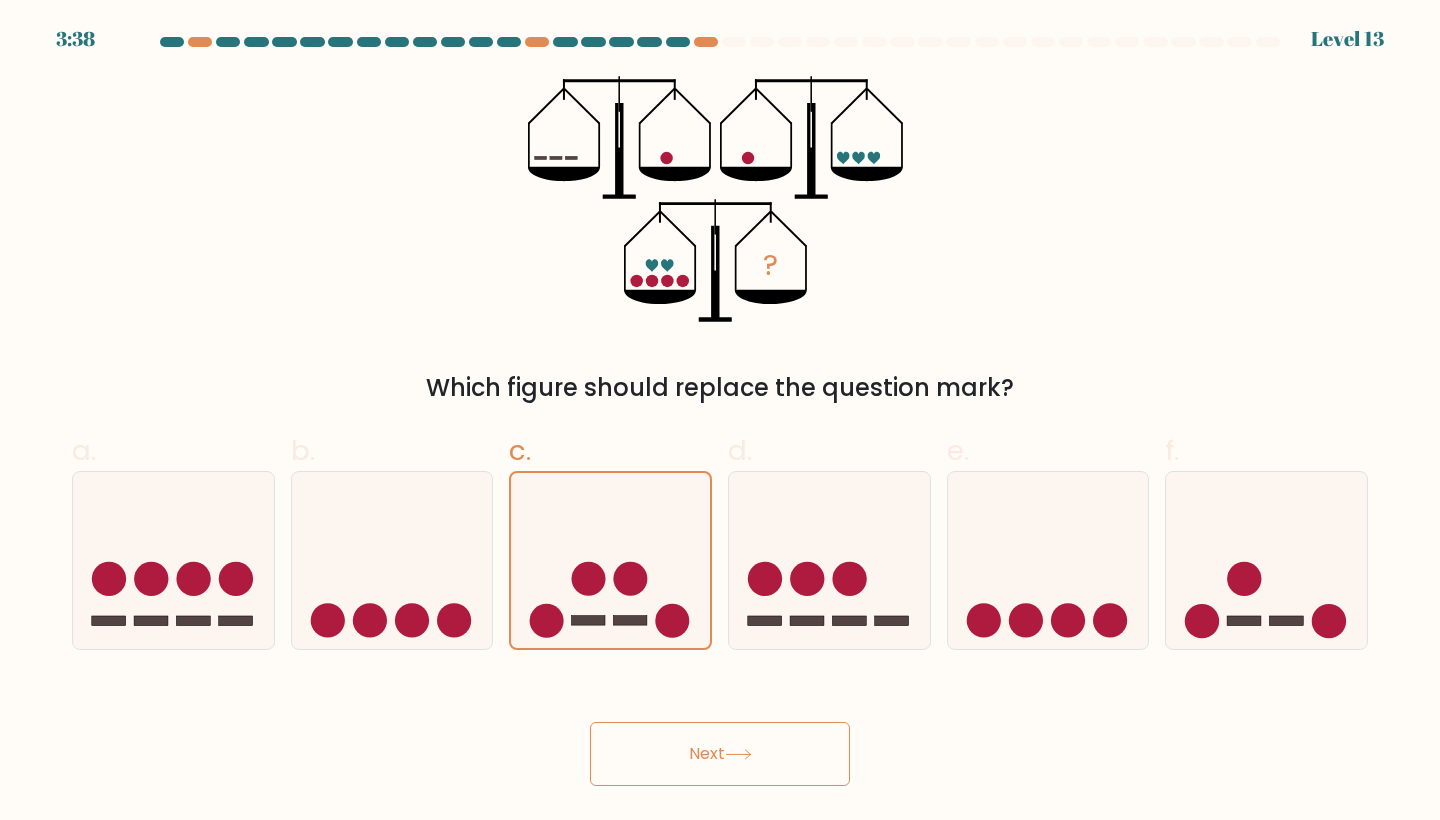 click on "Next" at bounding box center [720, 754] 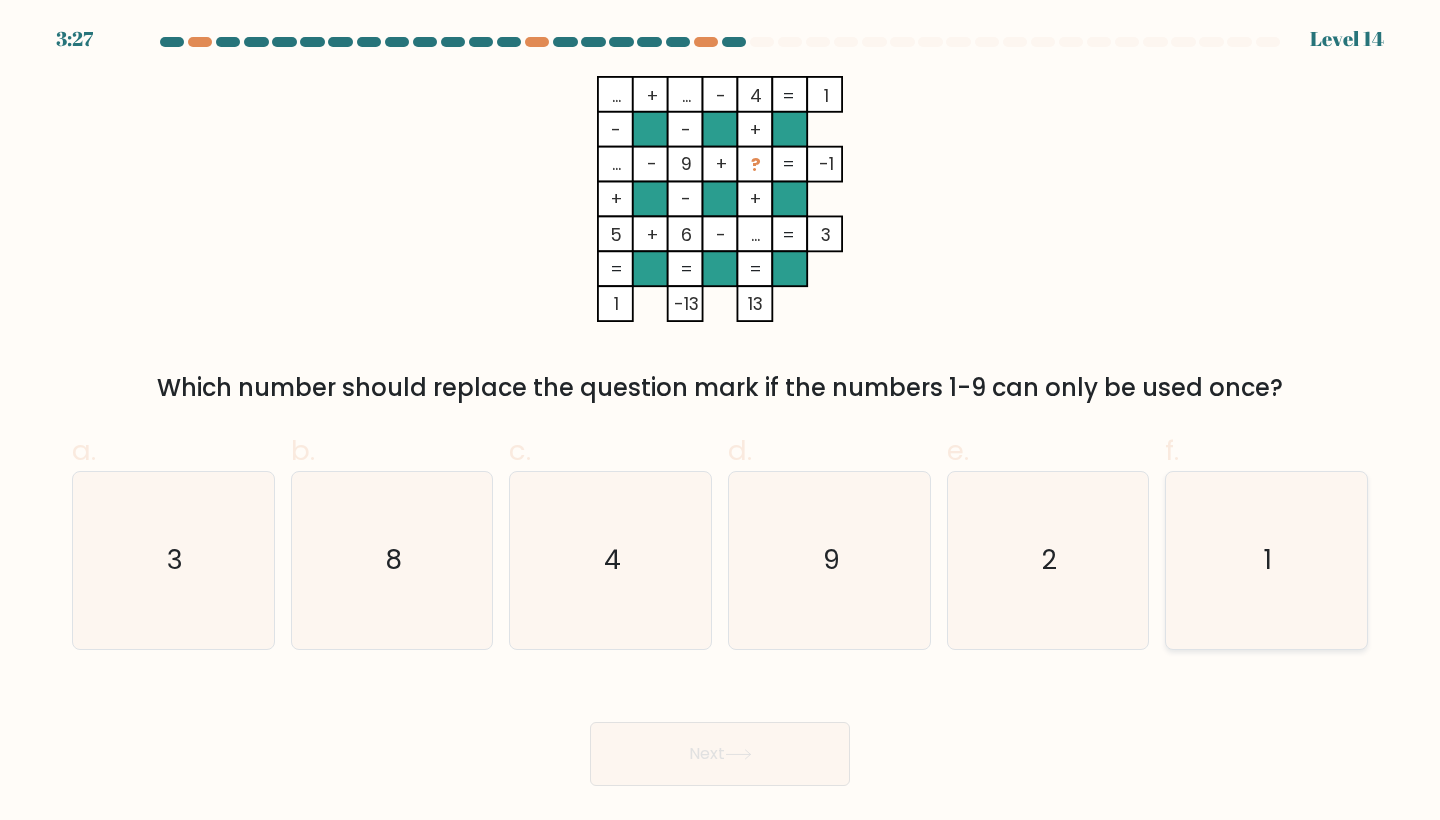 click on "1" at bounding box center (1266, 560) 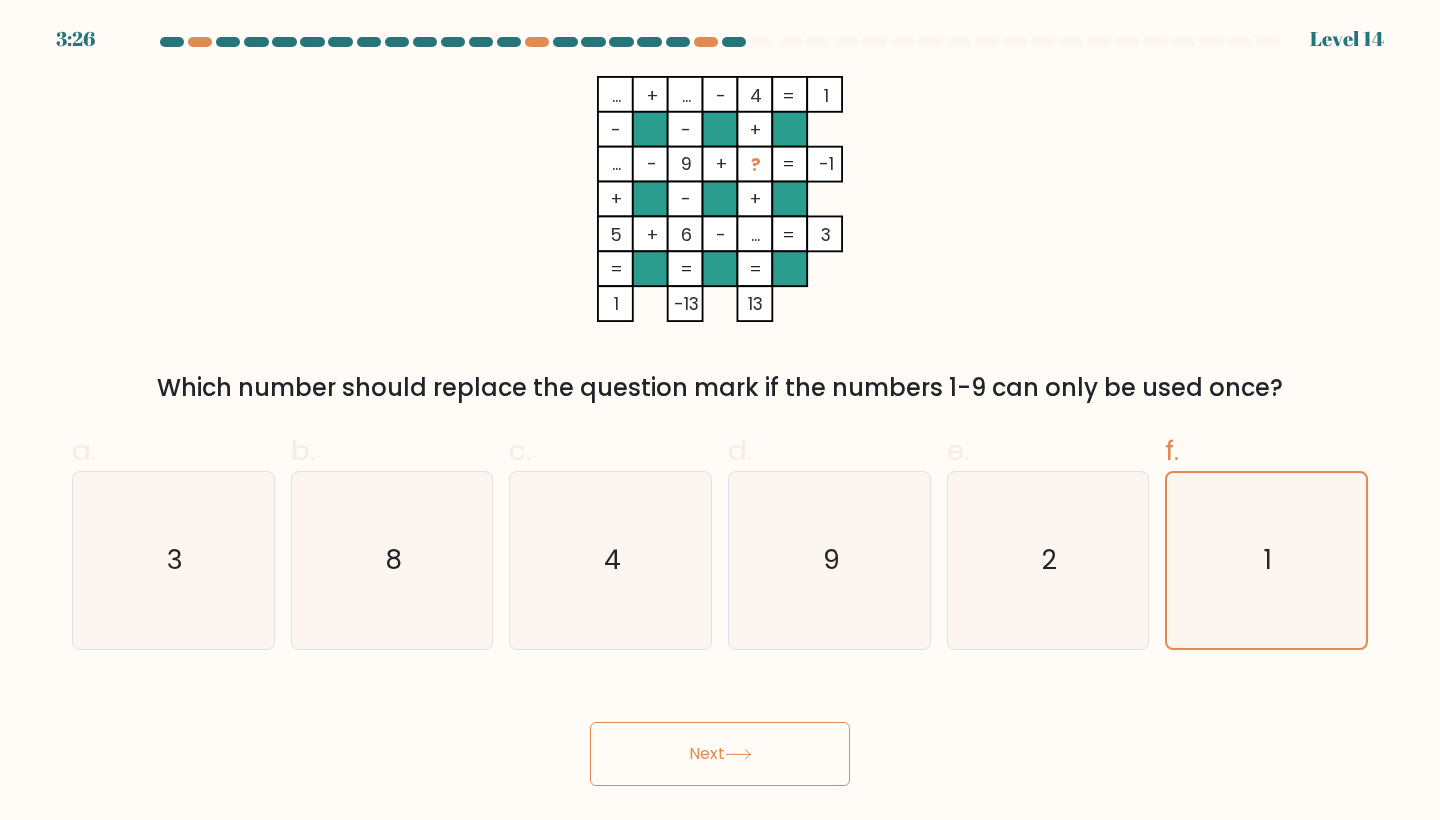 click on "Next" at bounding box center [720, 754] 